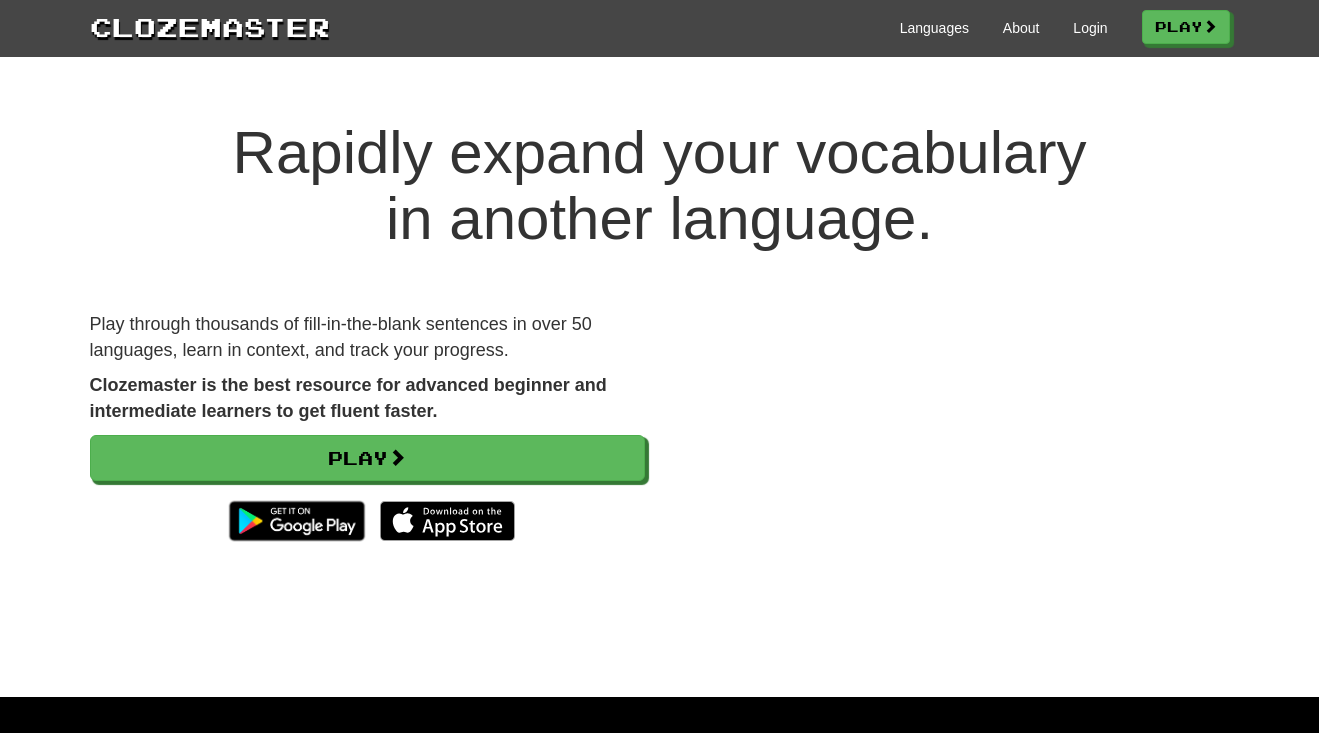 scroll, scrollTop: 0, scrollLeft: 0, axis: both 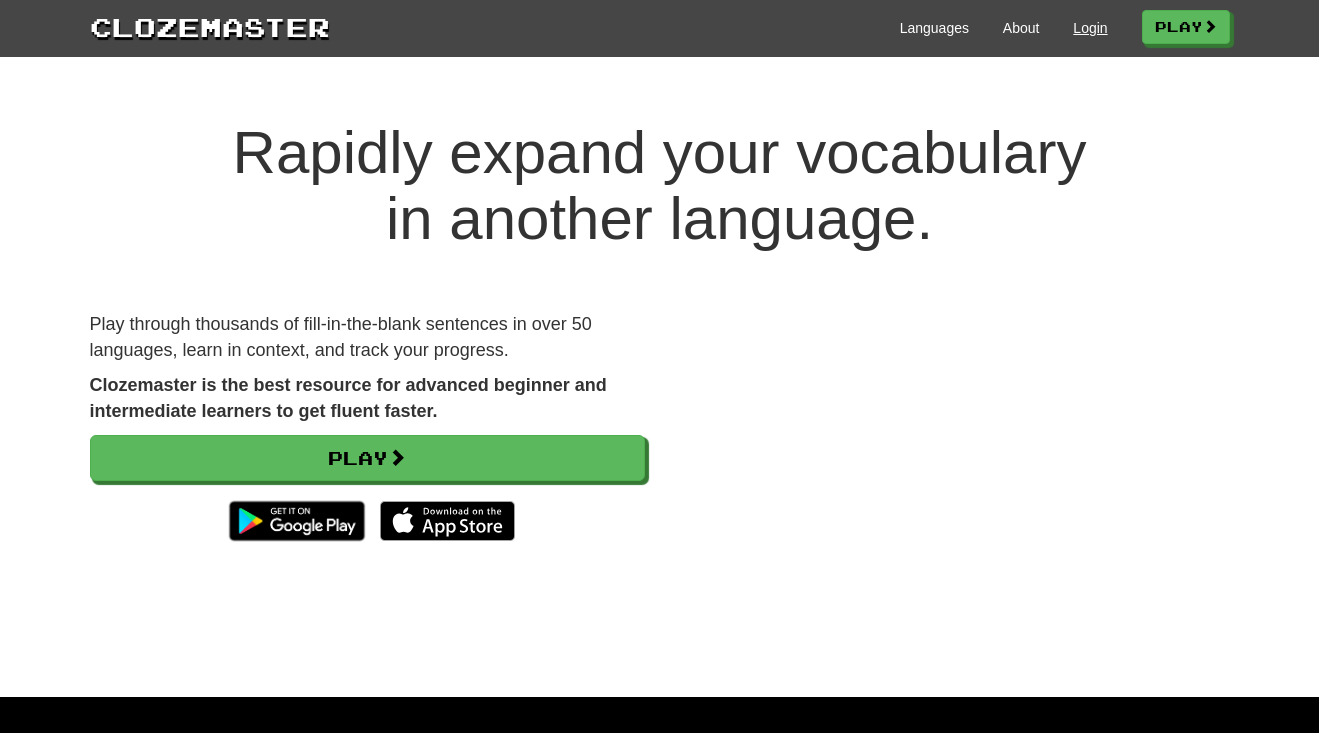 click on "Login" at bounding box center [1090, 28] 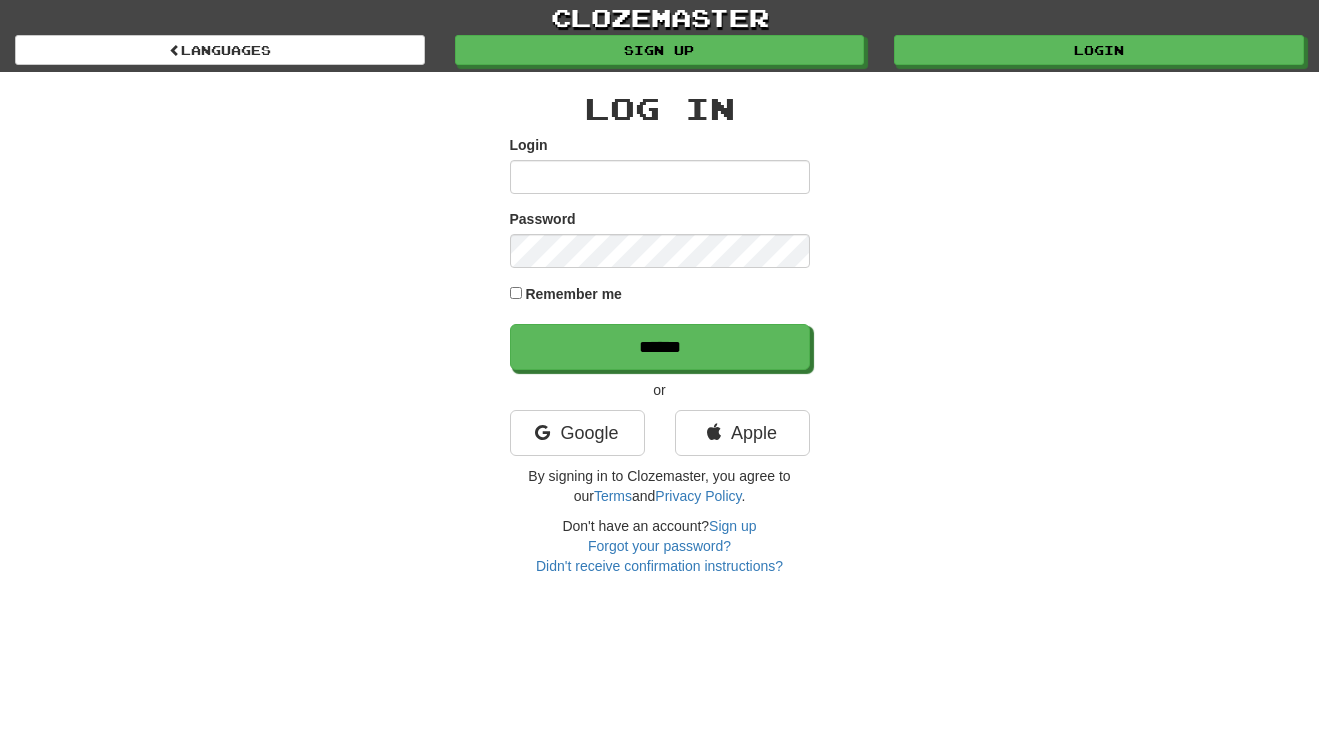 scroll, scrollTop: 0, scrollLeft: 0, axis: both 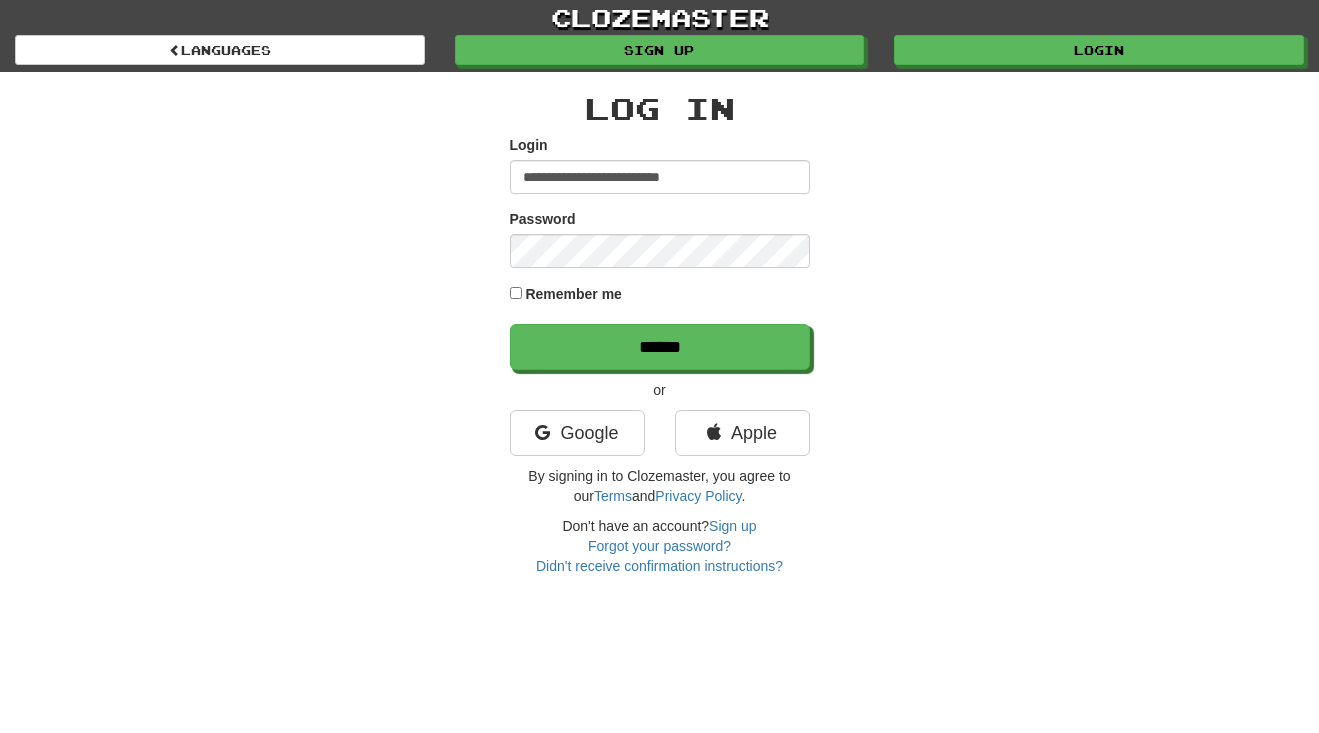 type on "**********" 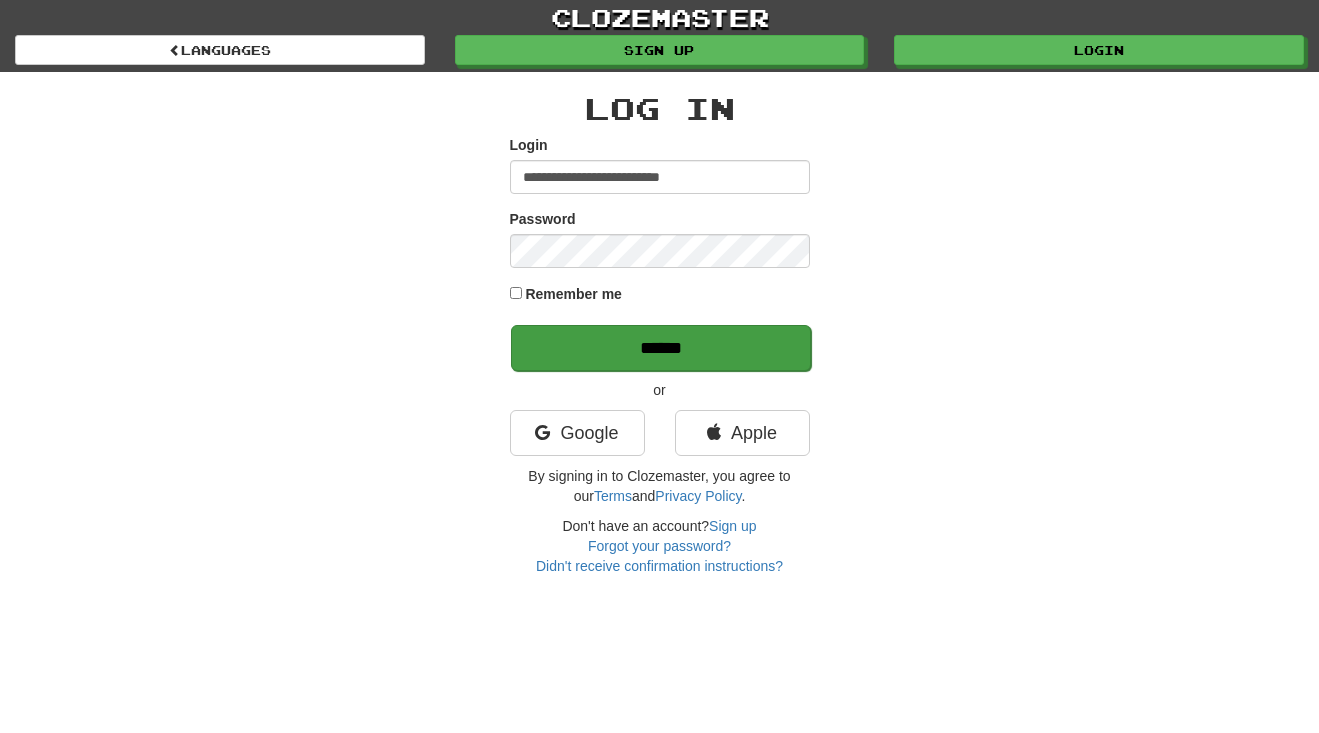 click on "******" at bounding box center (661, 348) 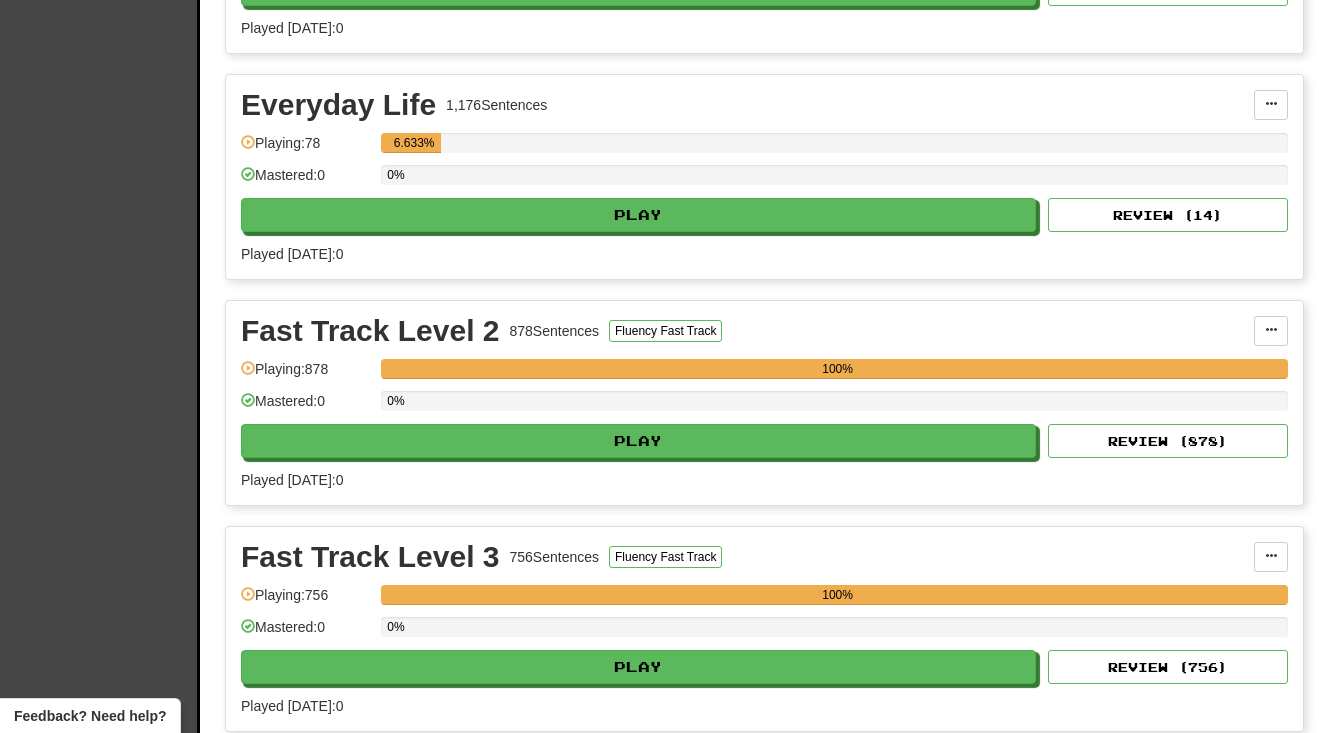 scroll, scrollTop: 1976, scrollLeft: 0, axis: vertical 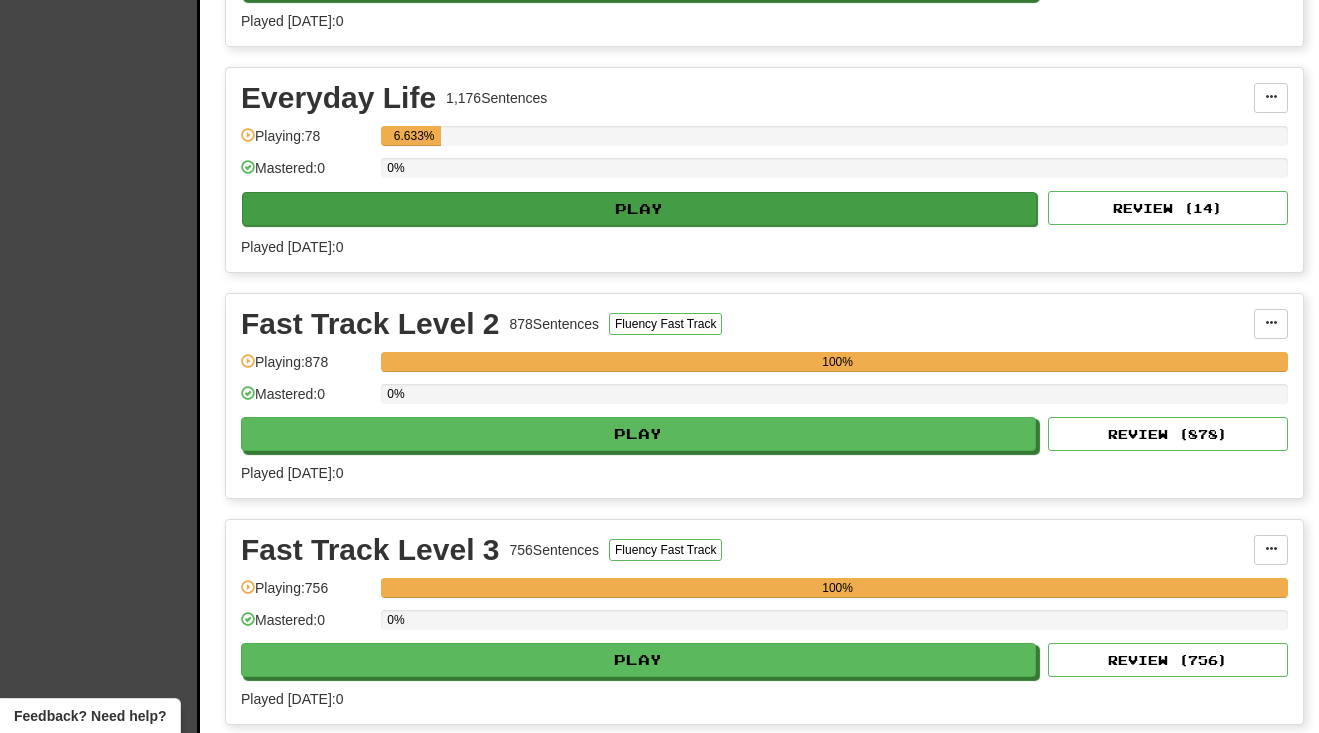 click on "Play" at bounding box center (639, 209) 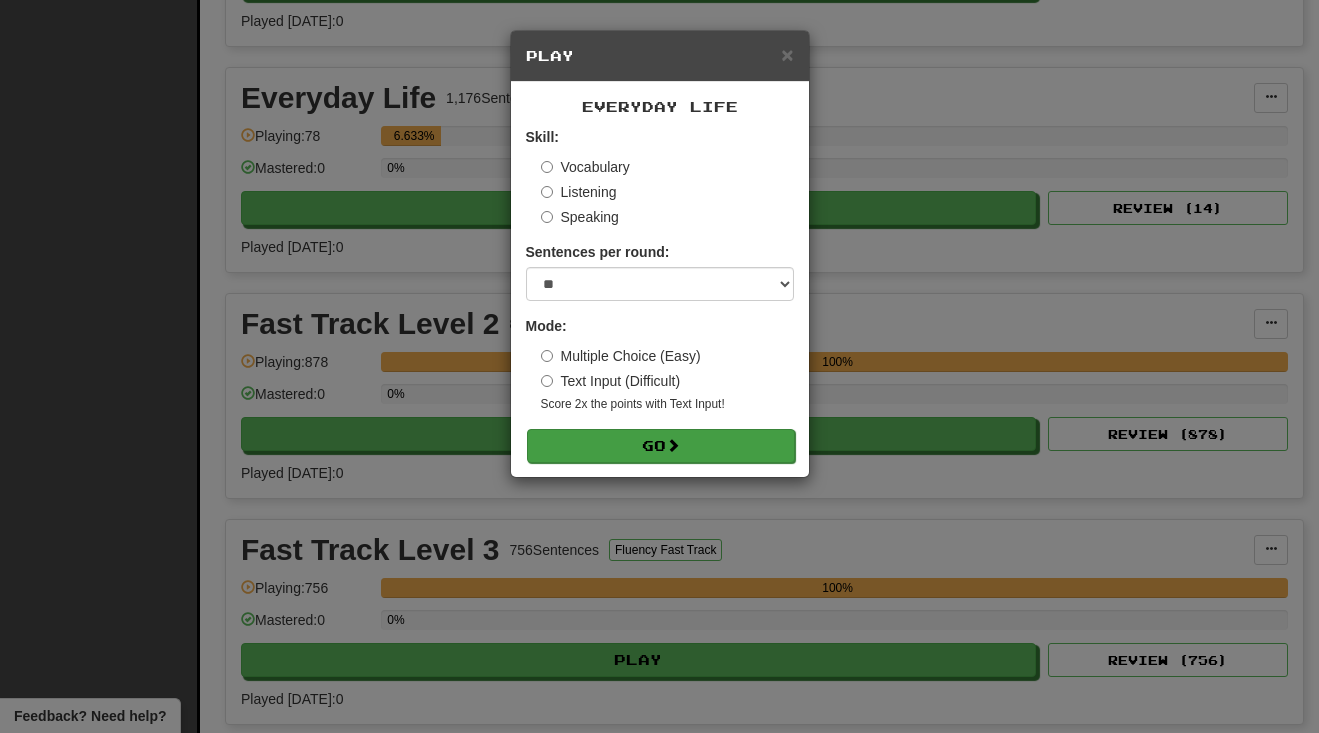 click on "Go" at bounding box center [661, 446] 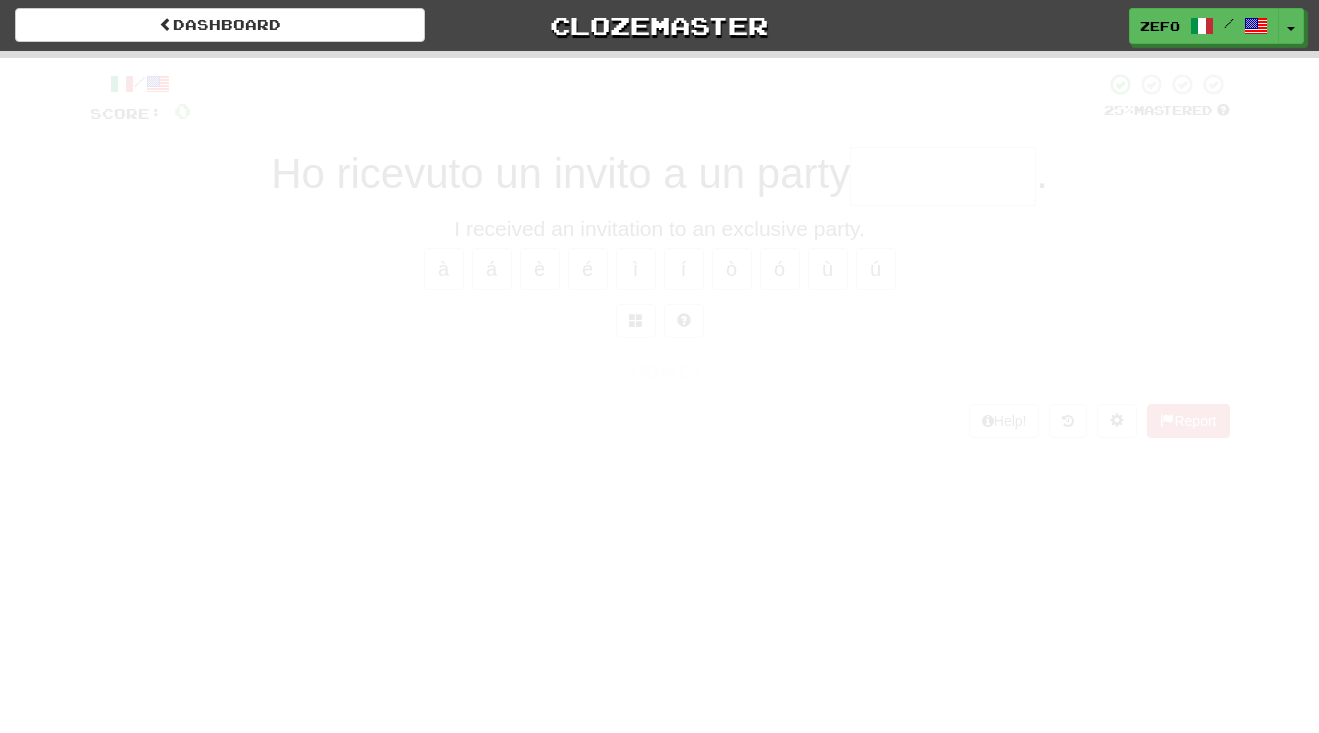scroll, scrollTop: 0, scrollLeft: 0, axis: both 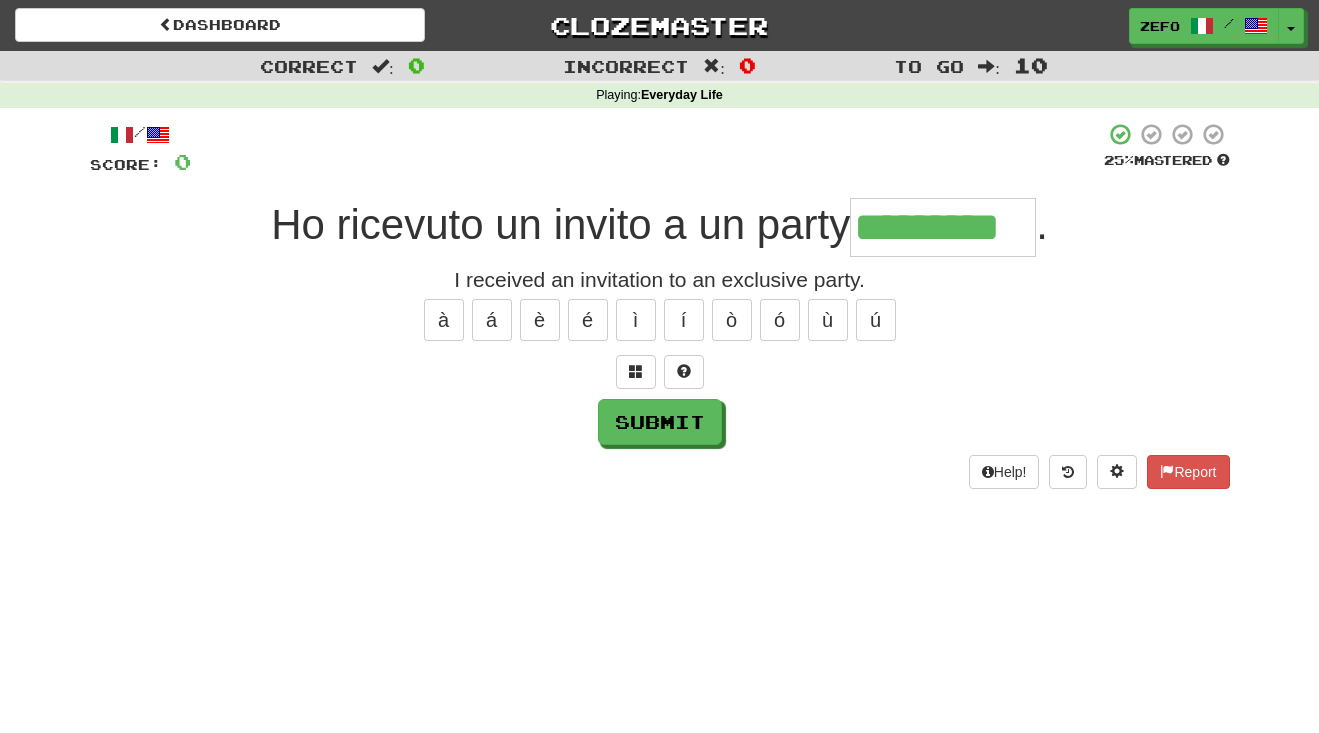 type on "*********" 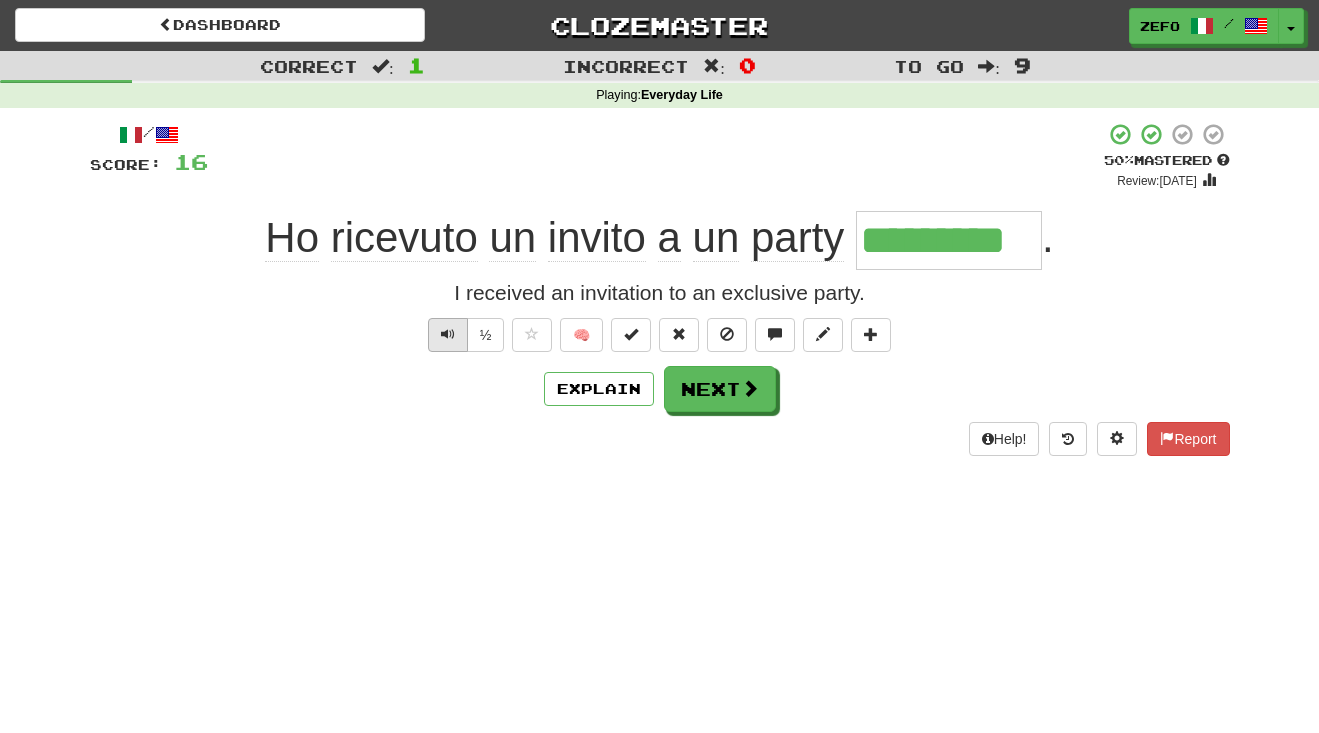 click at bounding box center [448, 334] 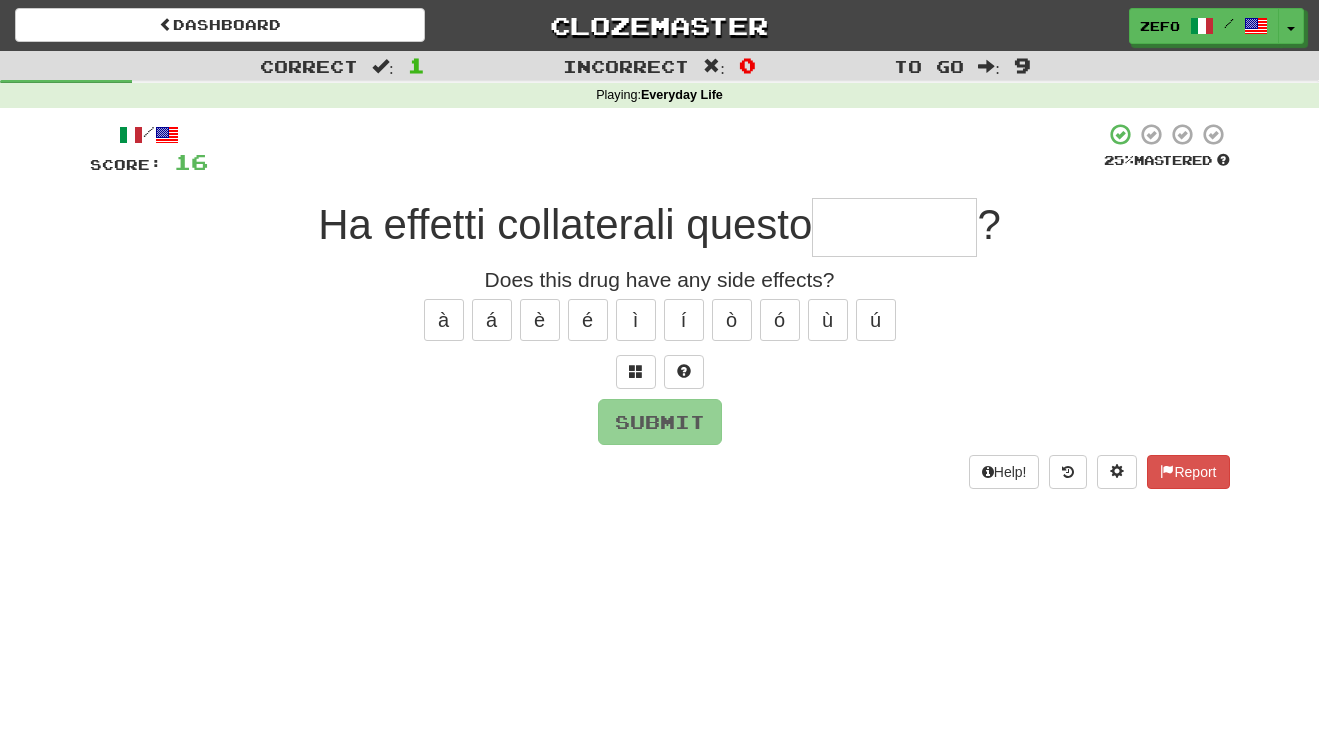 type on "*" 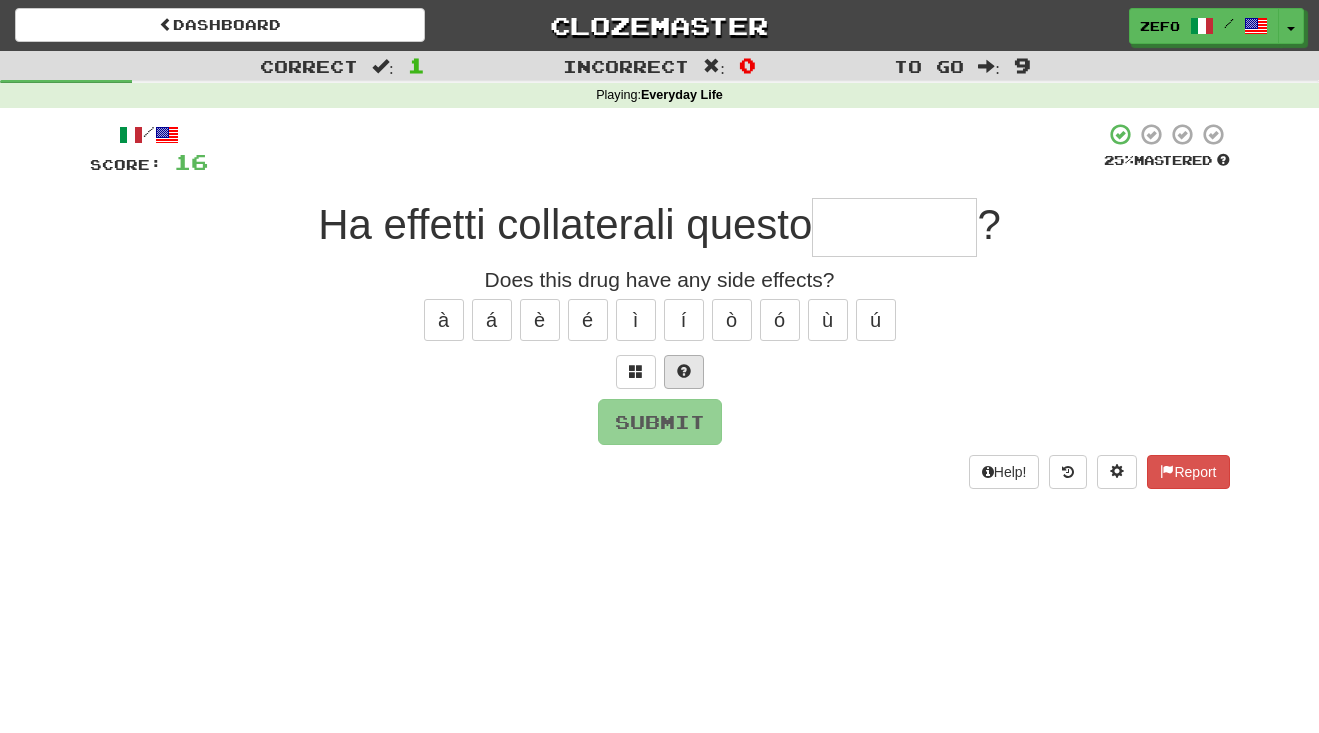 click at bounding box center [684, 372] 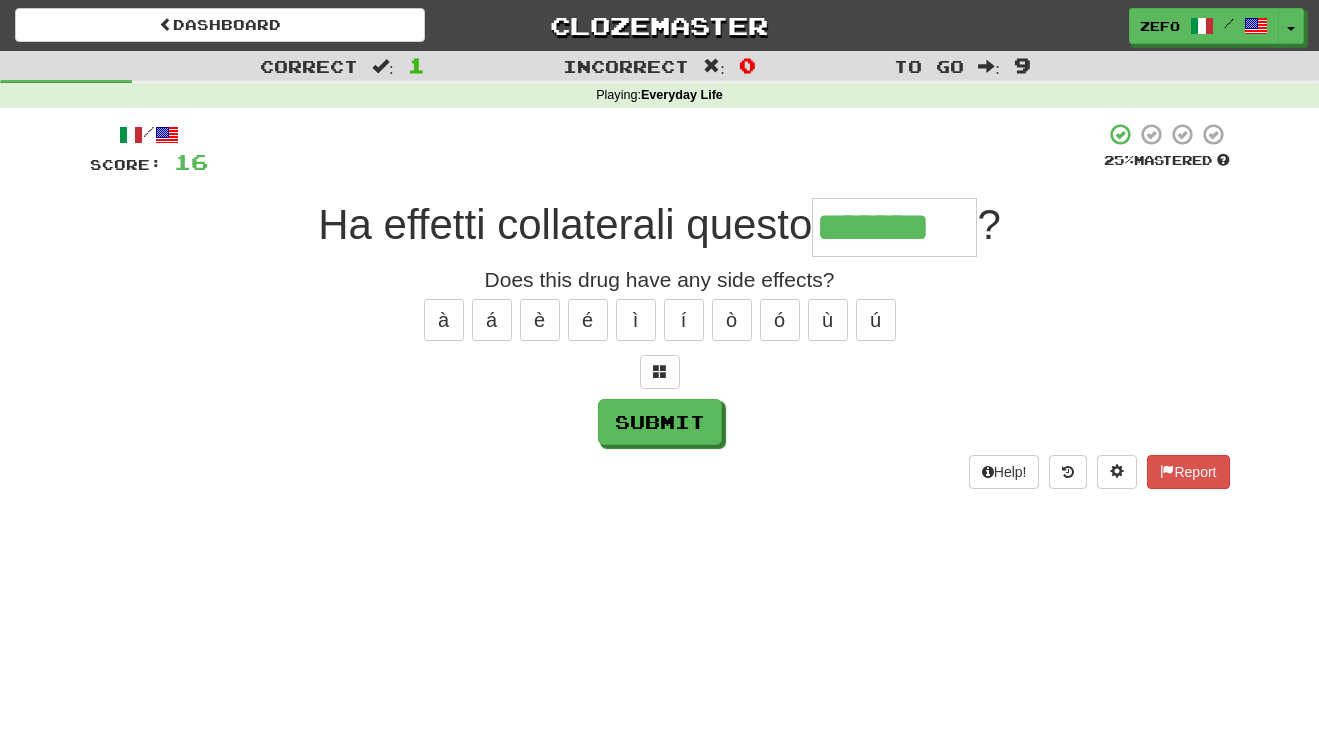 type on "*******" 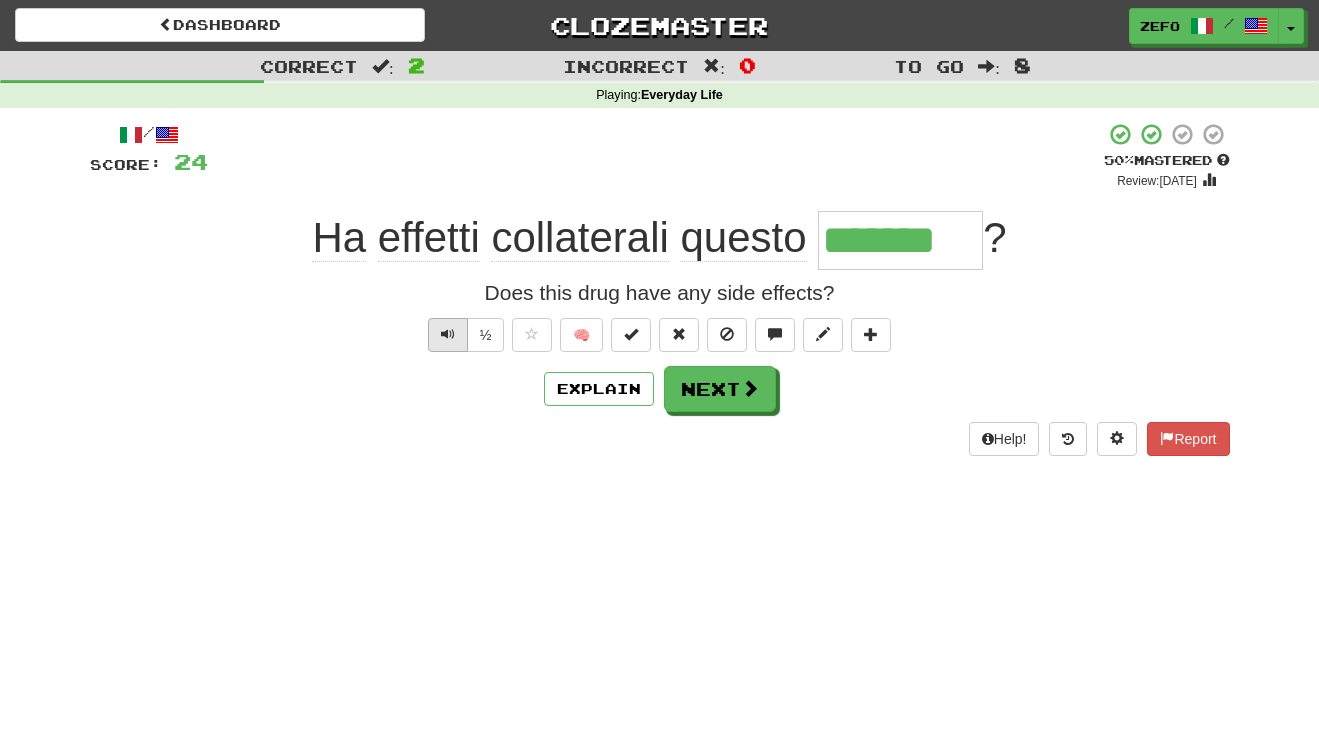 click at bounding box center [448, 334] 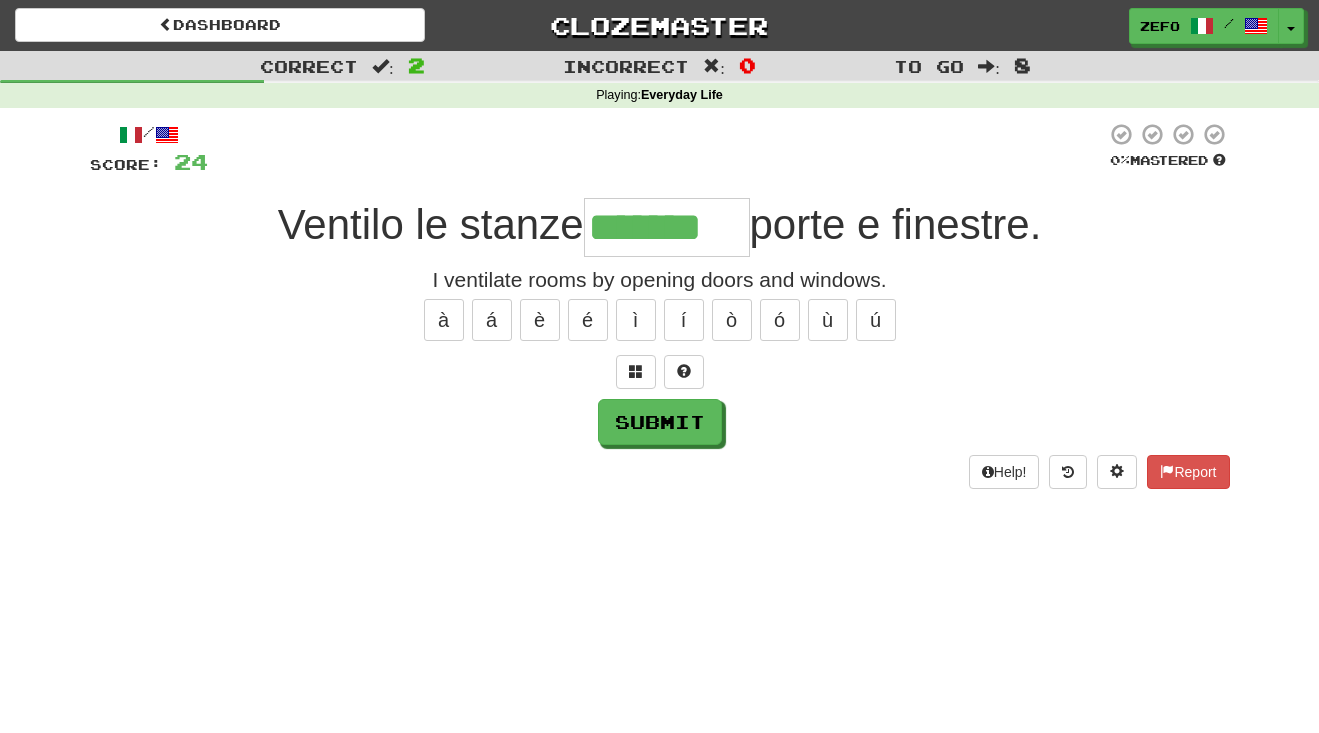 type on "*******" 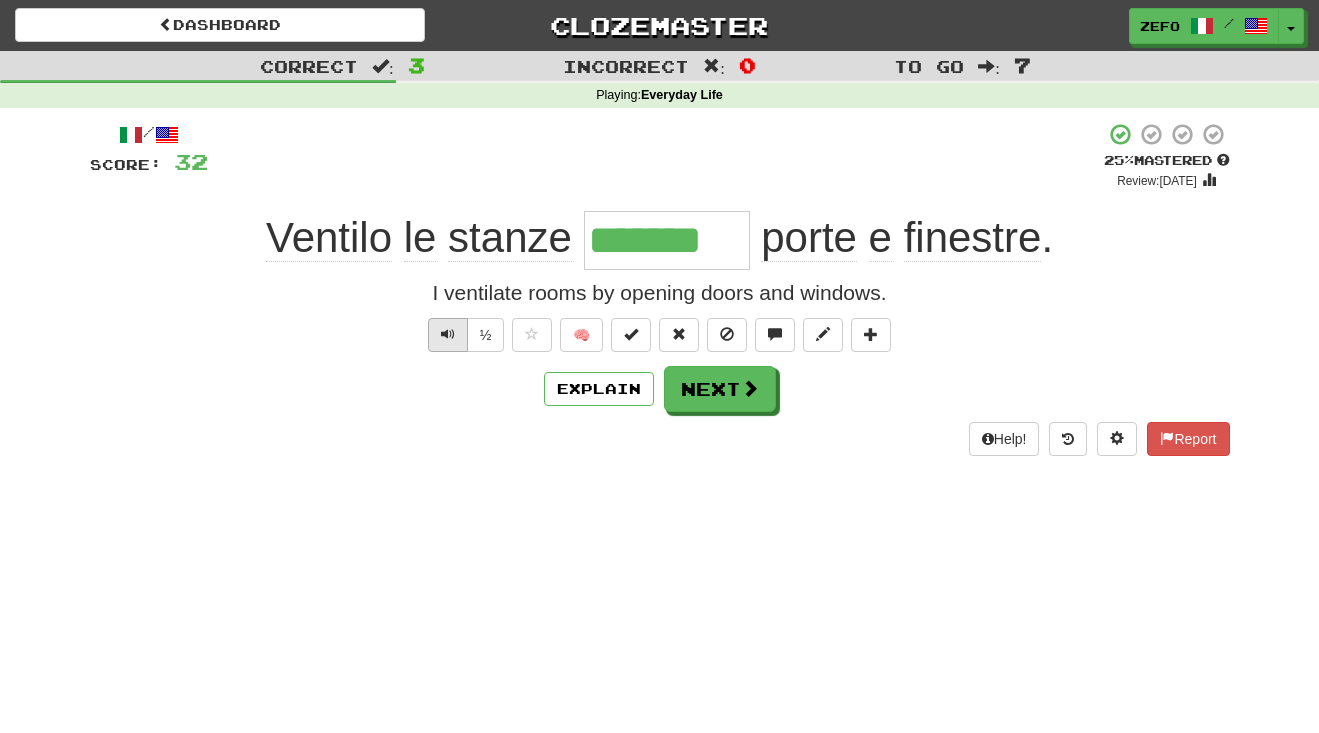 click at bounding box center [448, 335] 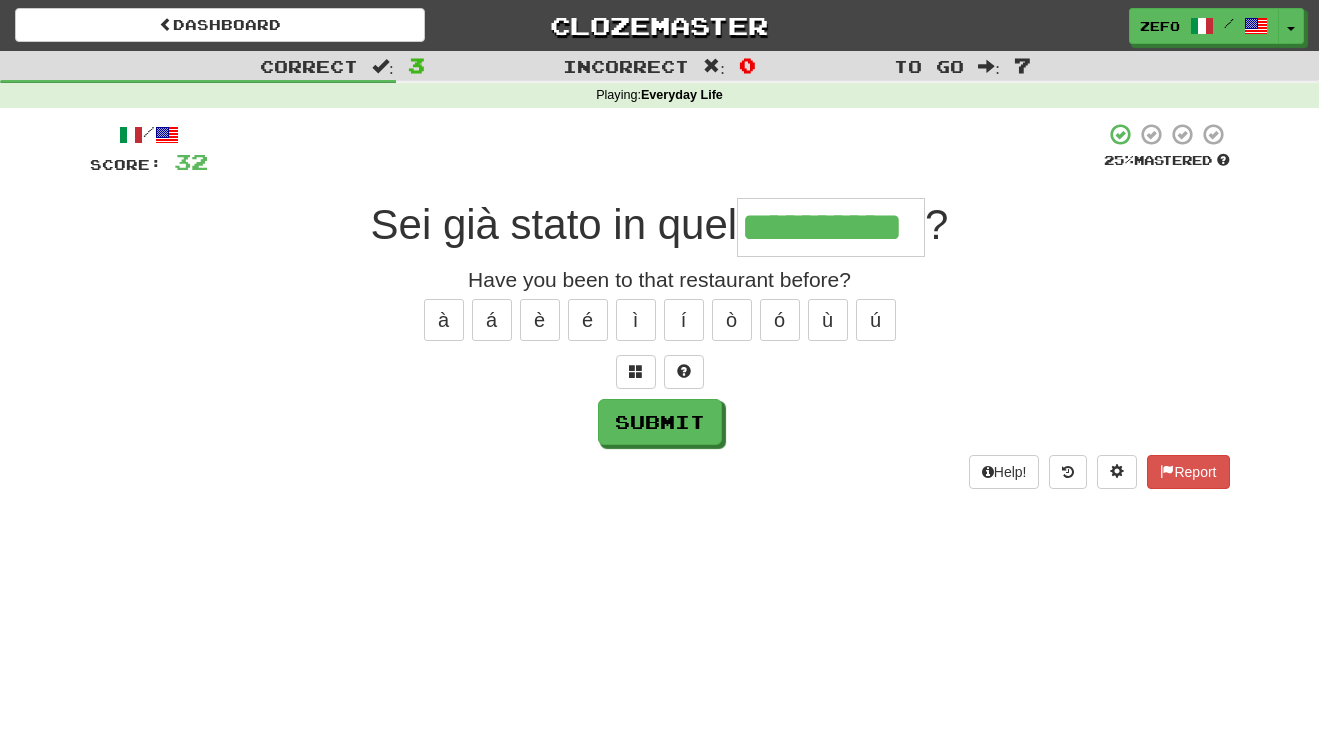 type on "**********" 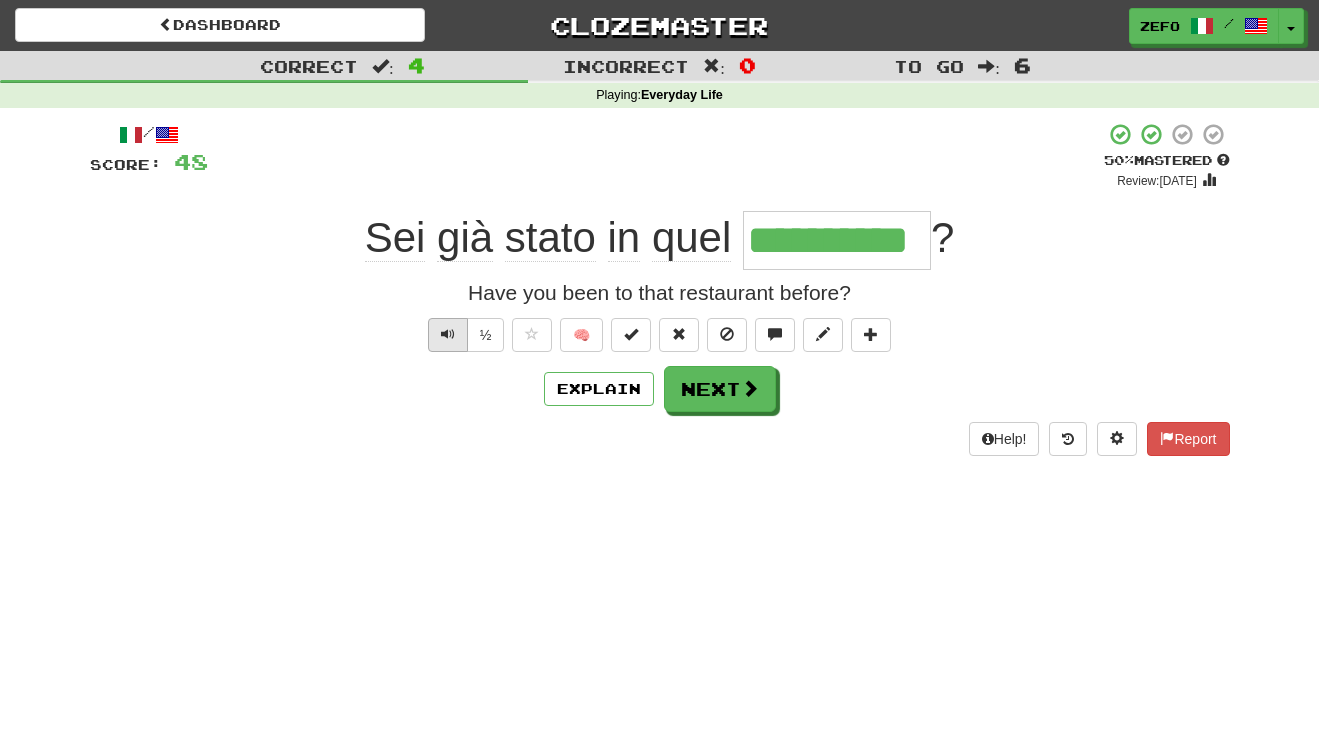 click at bounding box center [448, 335] 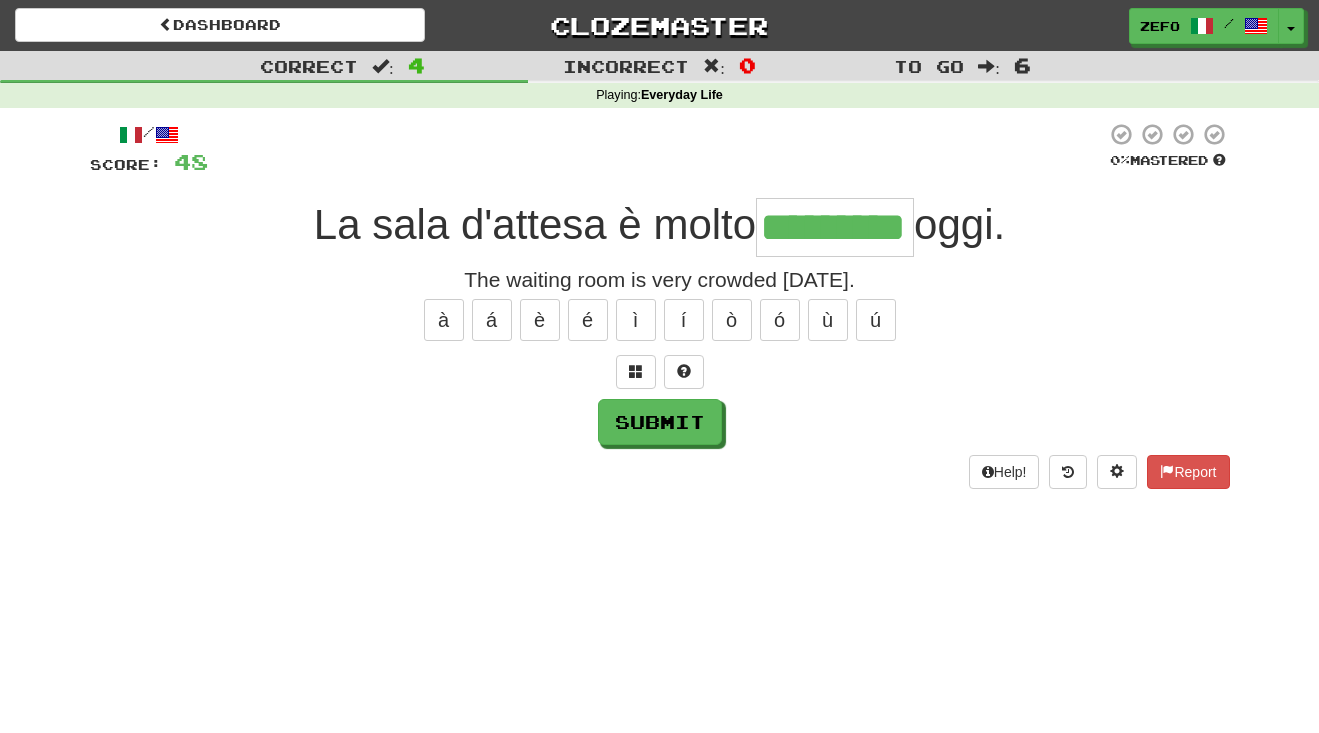 type on "*********" 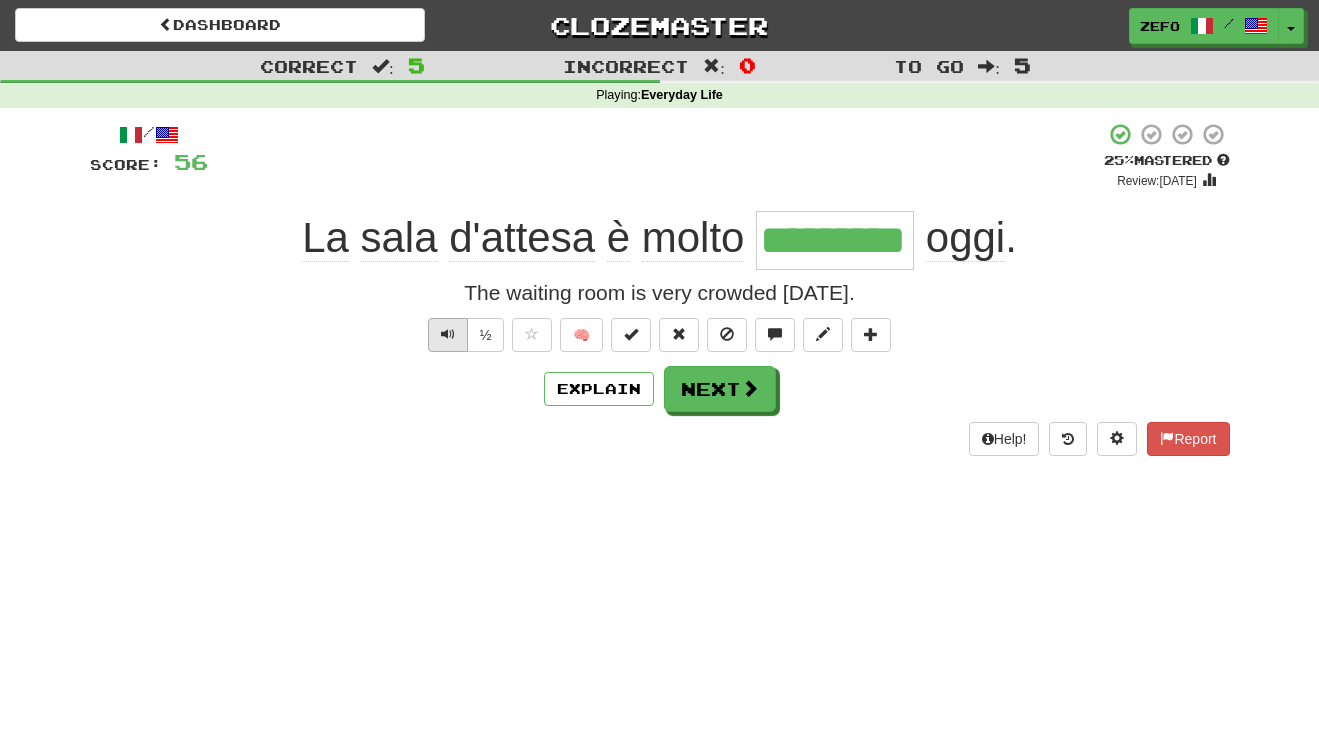 click at bounding box center (448, 334) 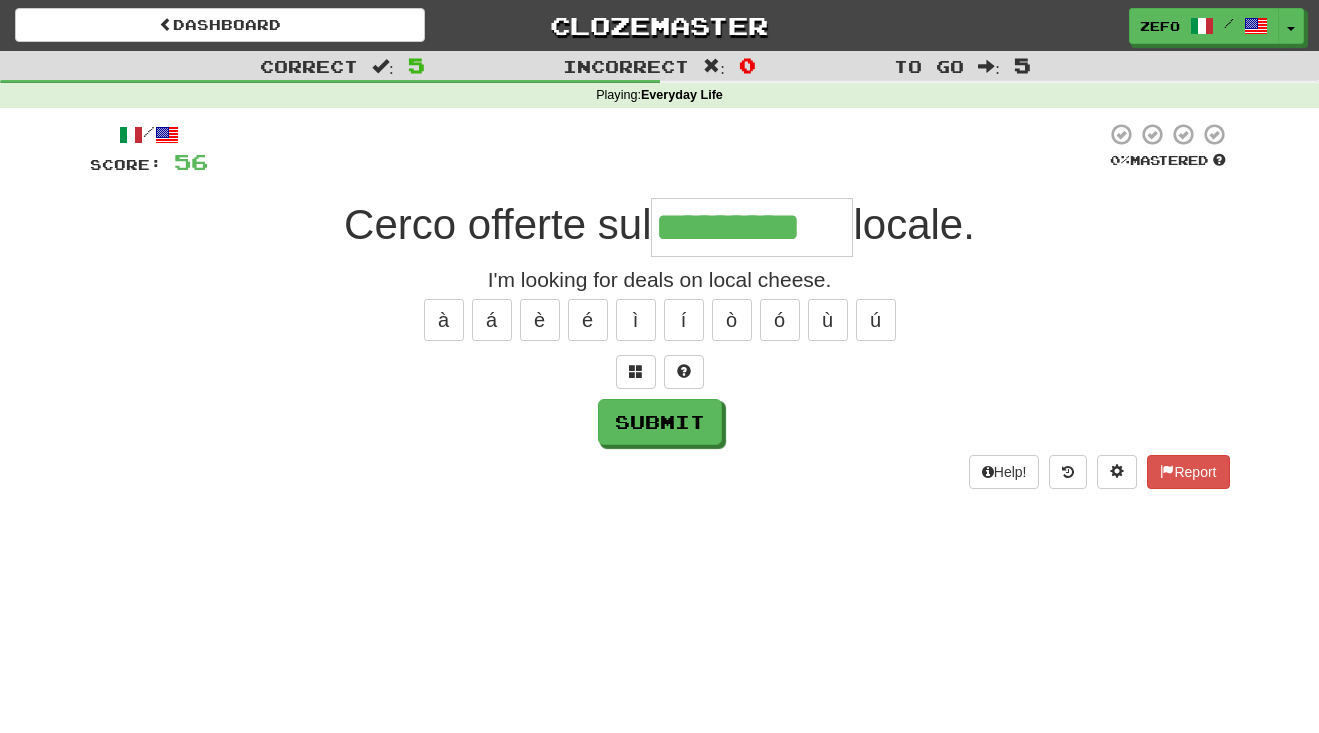 type on "*********" 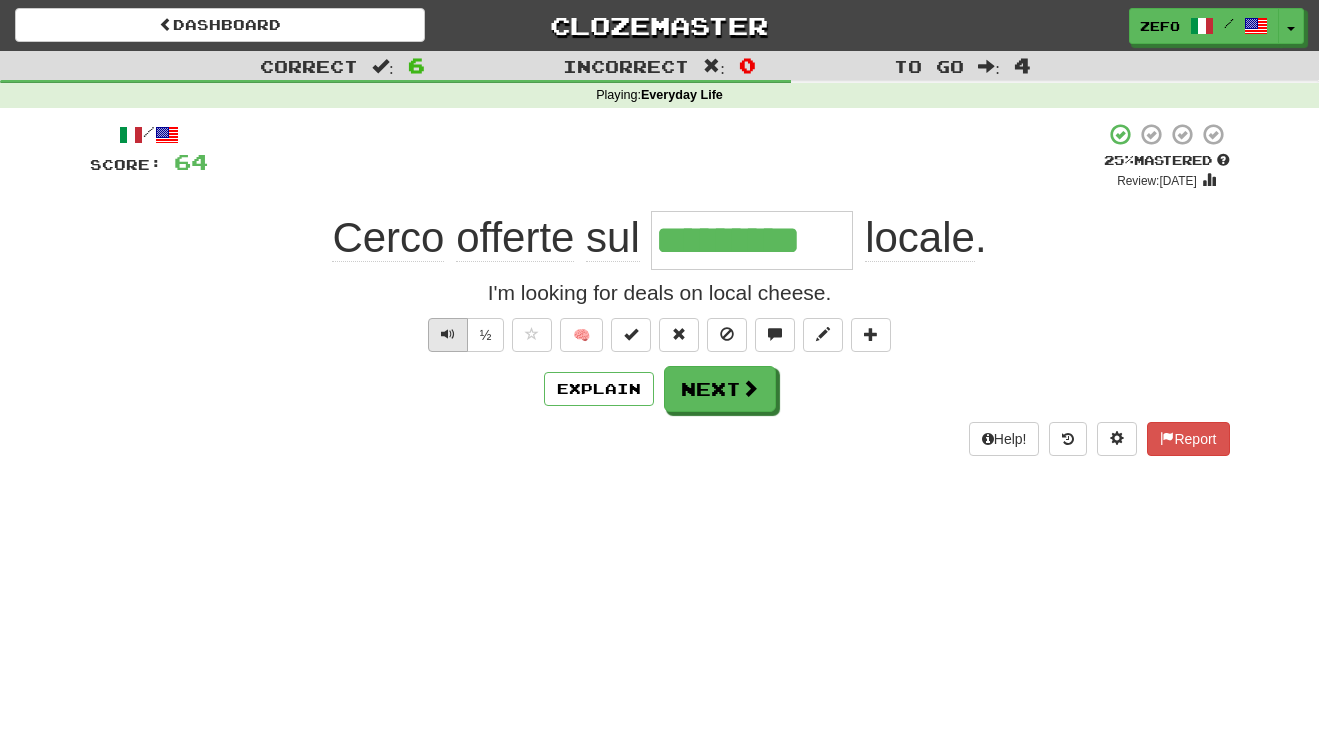 click at bounding box center [448, 335] 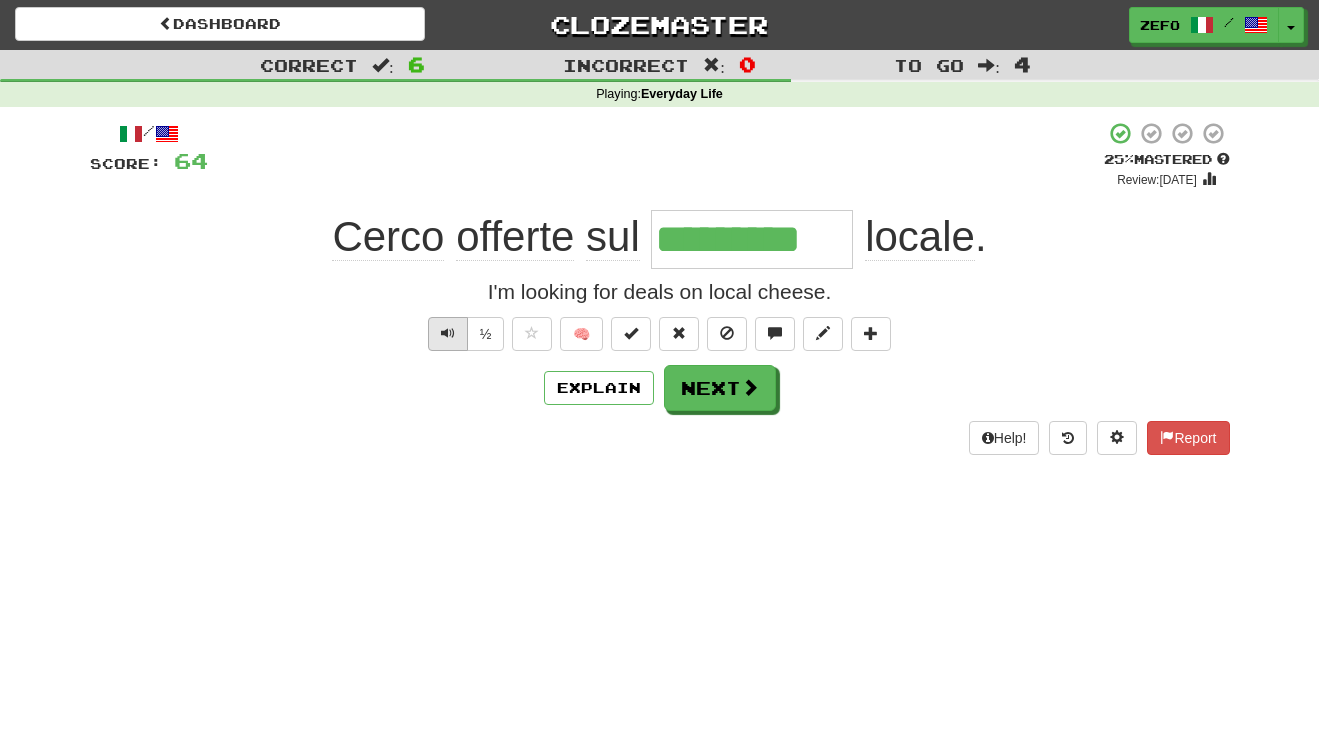 click at bounding box center [448, 334] 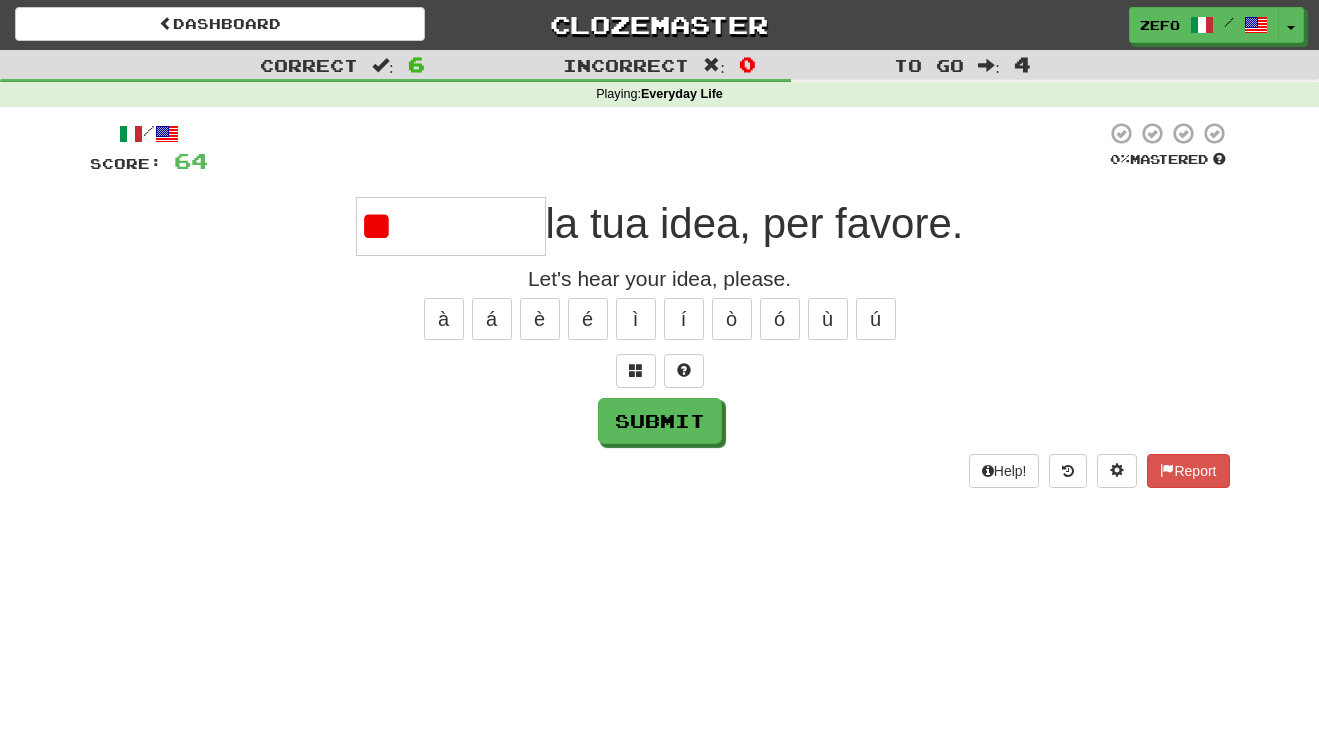 type on "*" 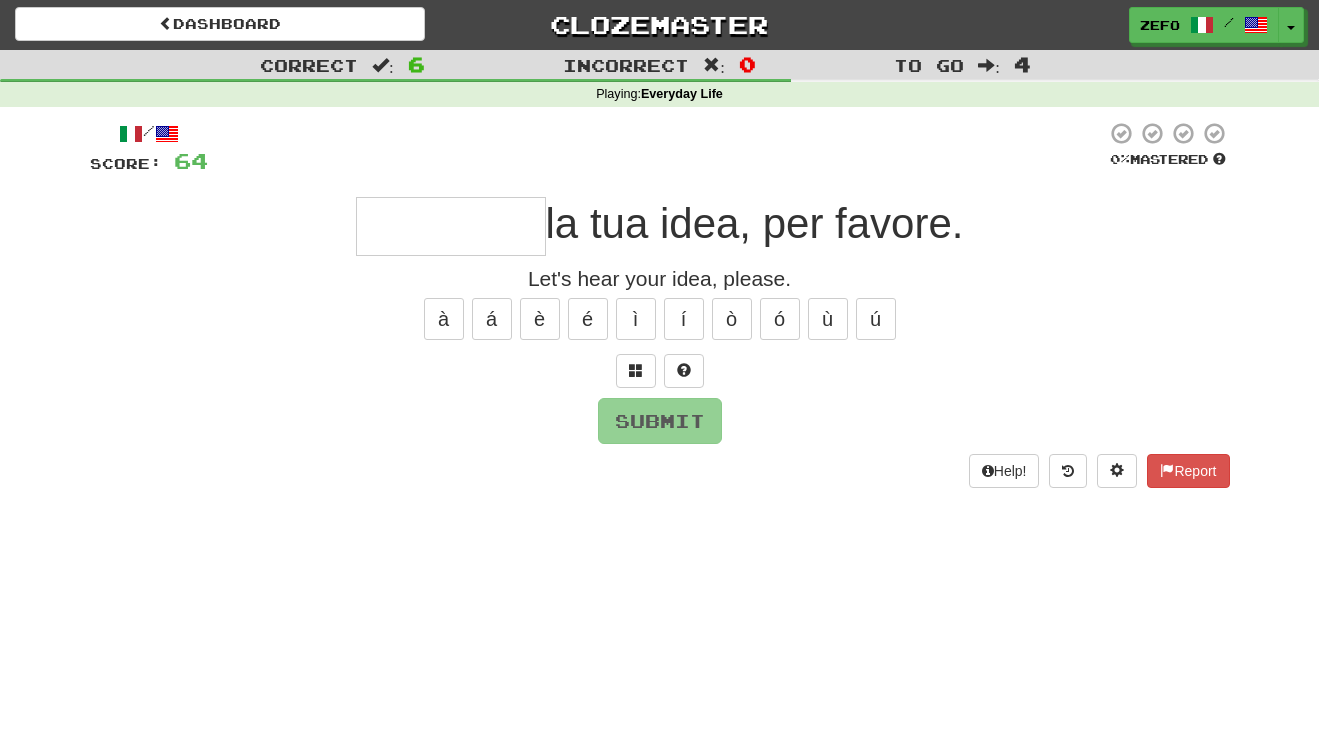 type on "********" 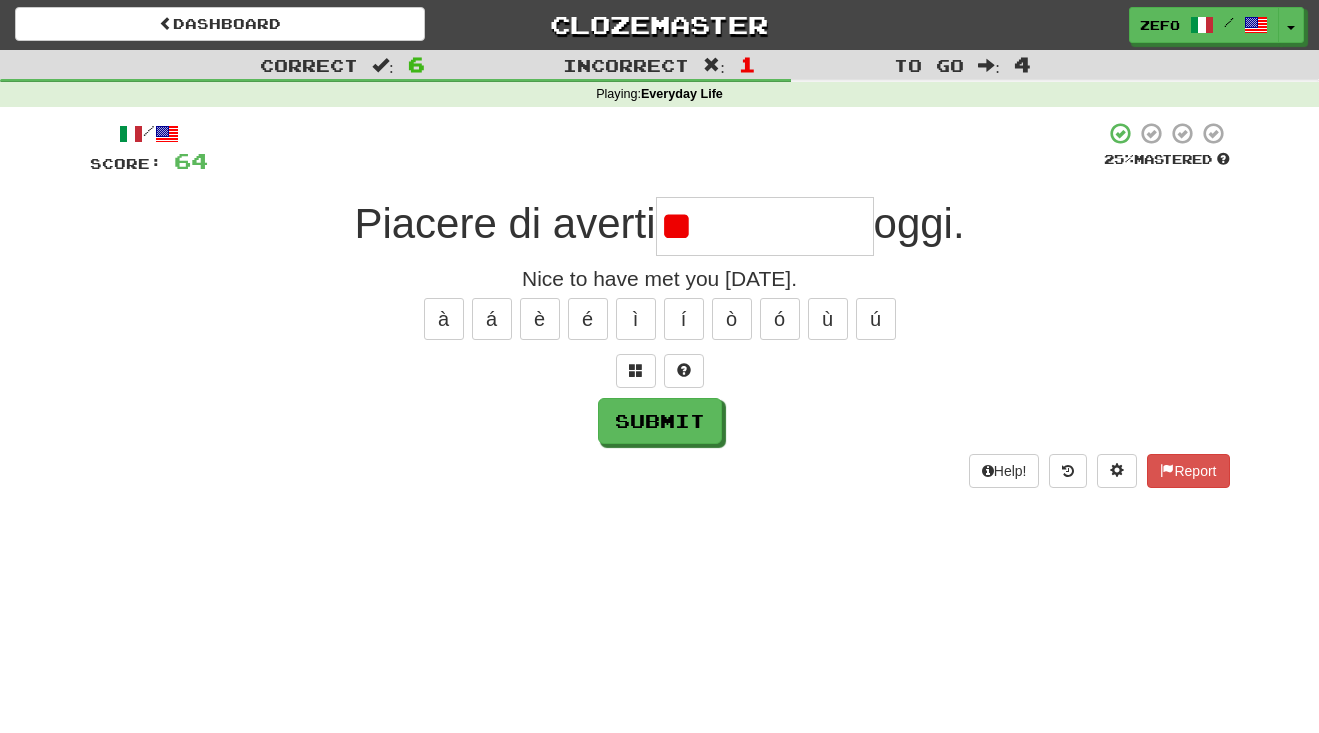 type on "*" 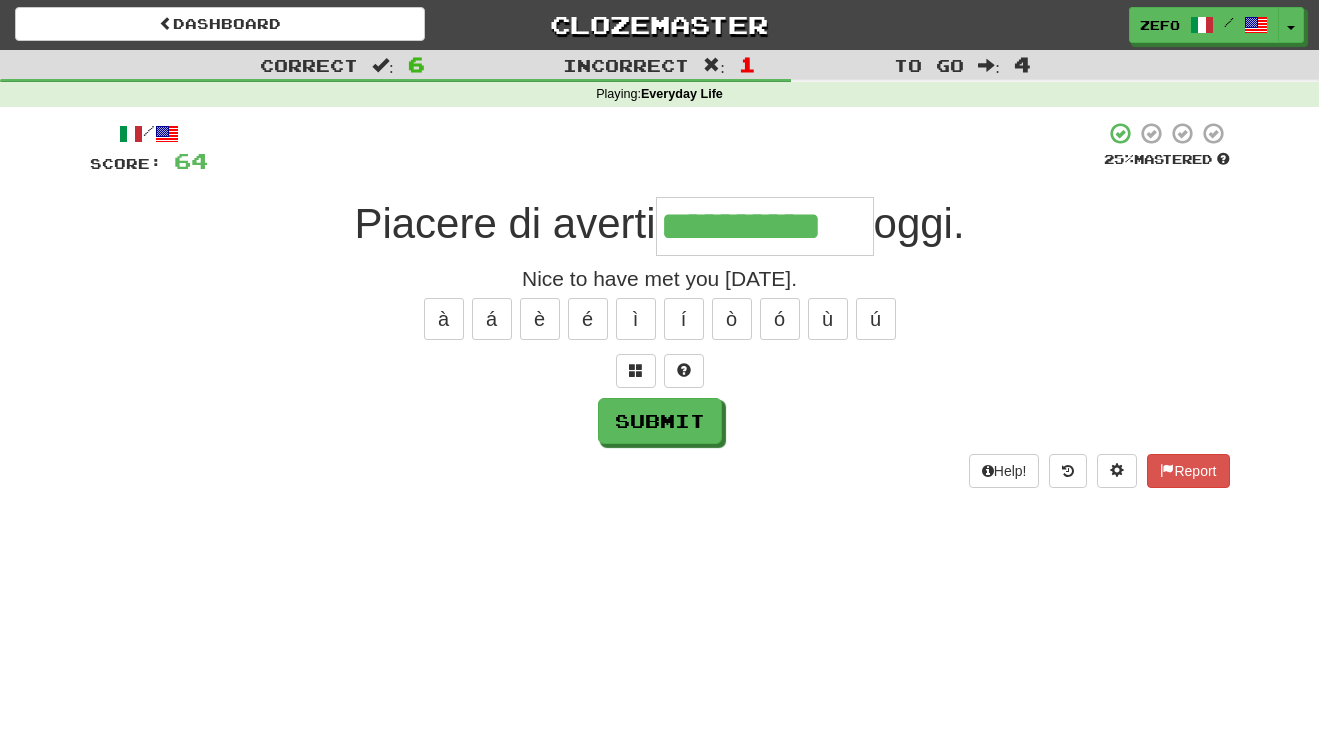 type on "**********" 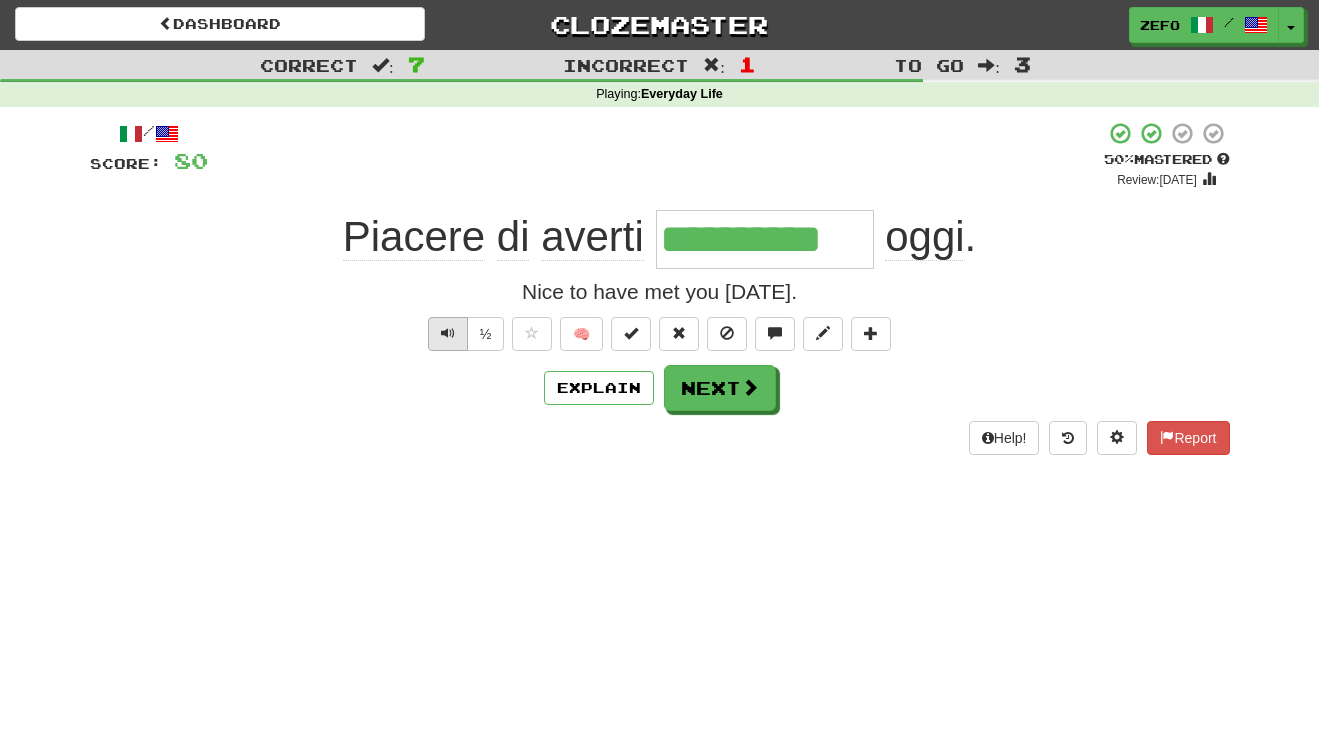 click at bounding box center [448, 333] 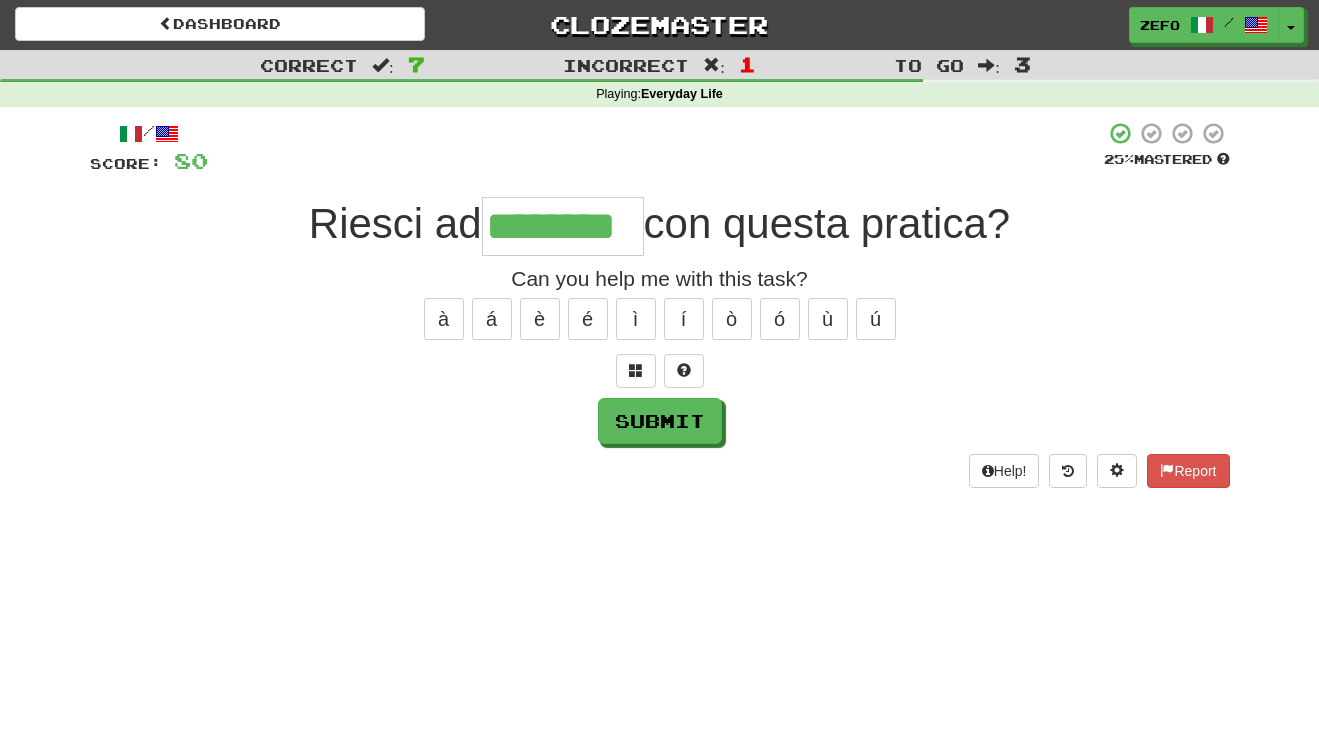 type on "********" 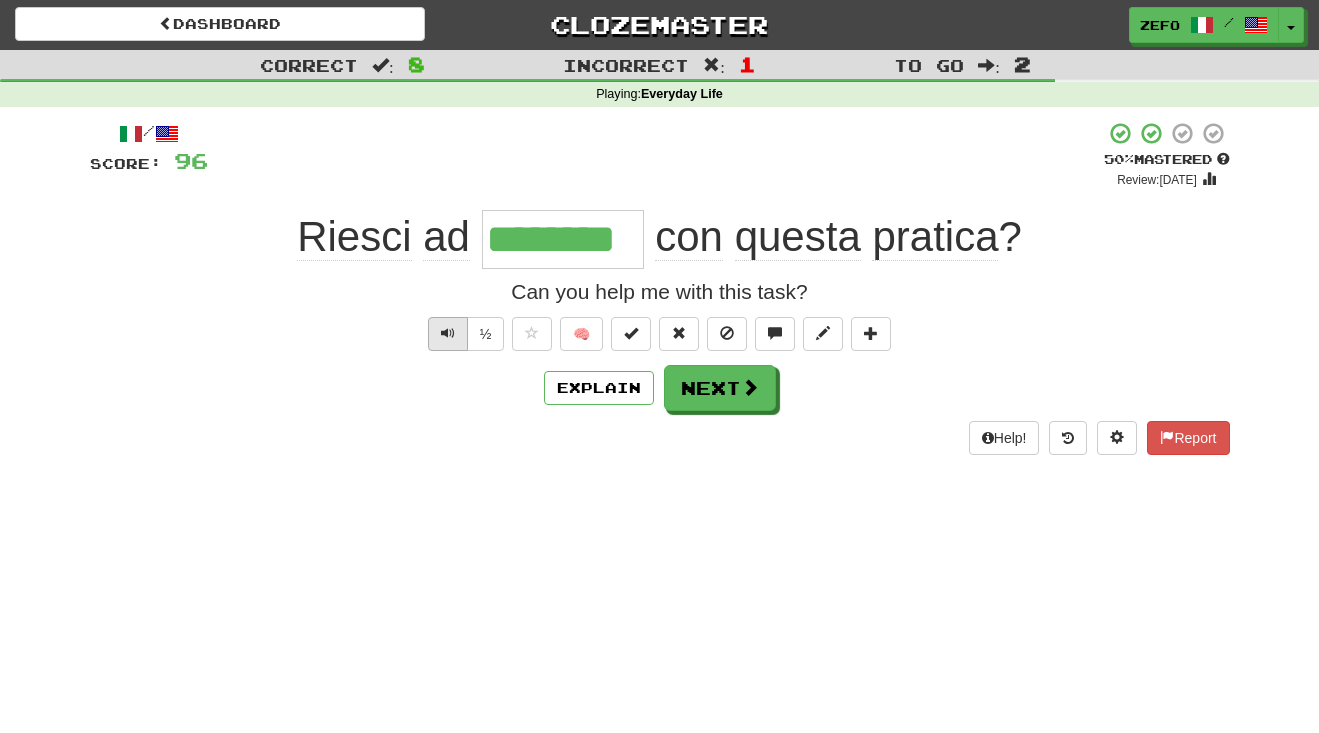 click at bounding box center (448, 333) 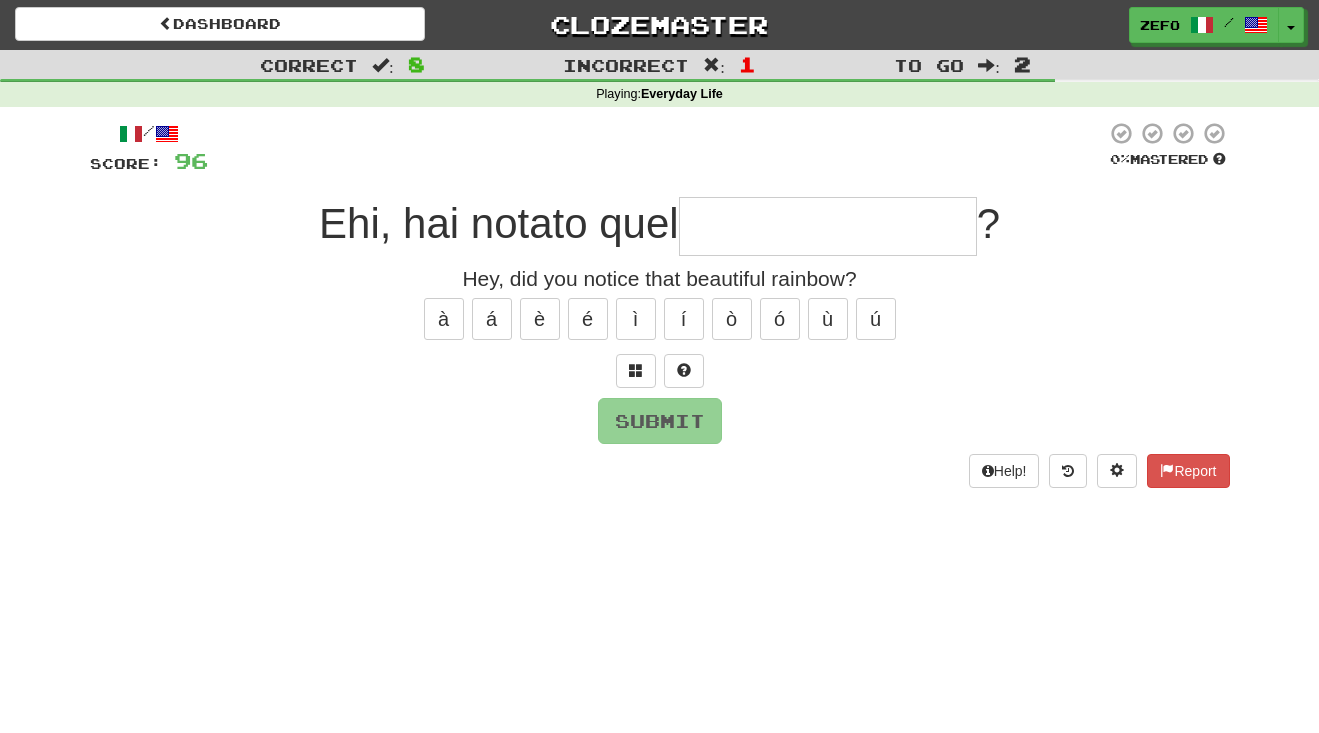 type on "**********" 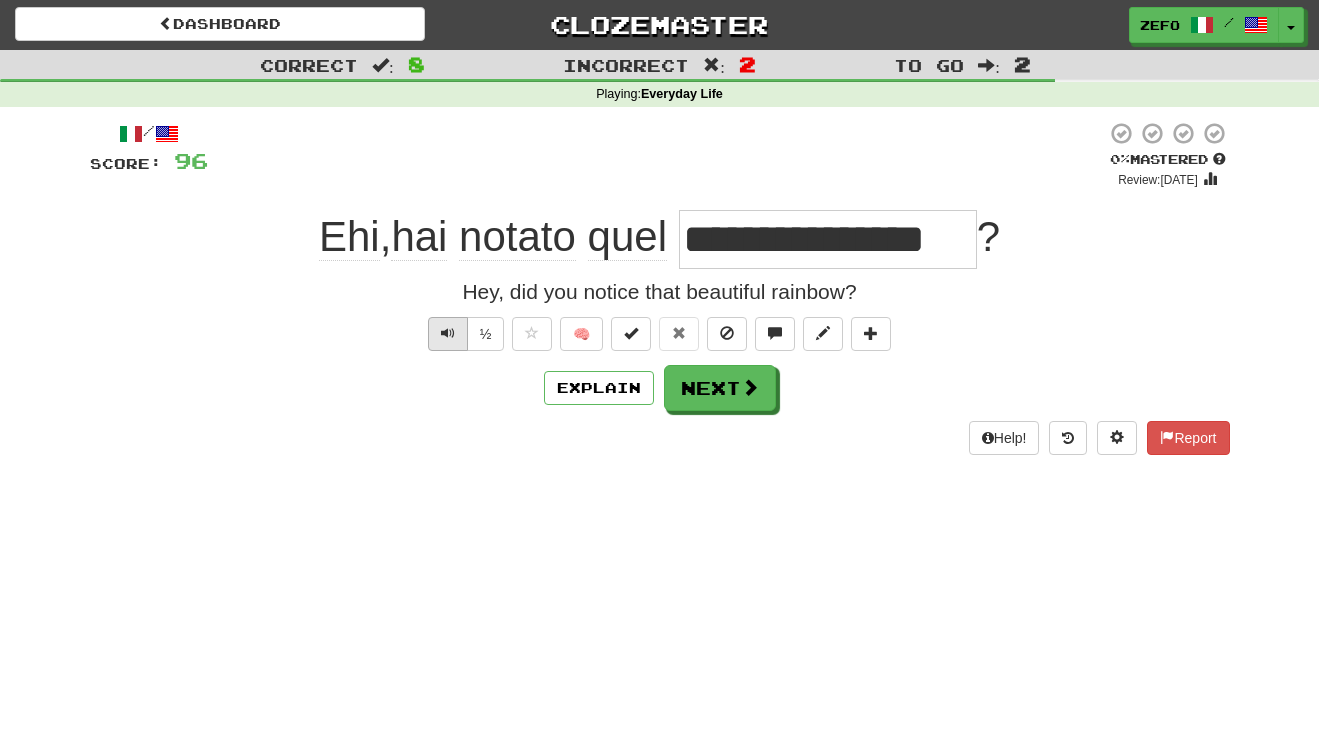 click at bounding box center [448, 334] 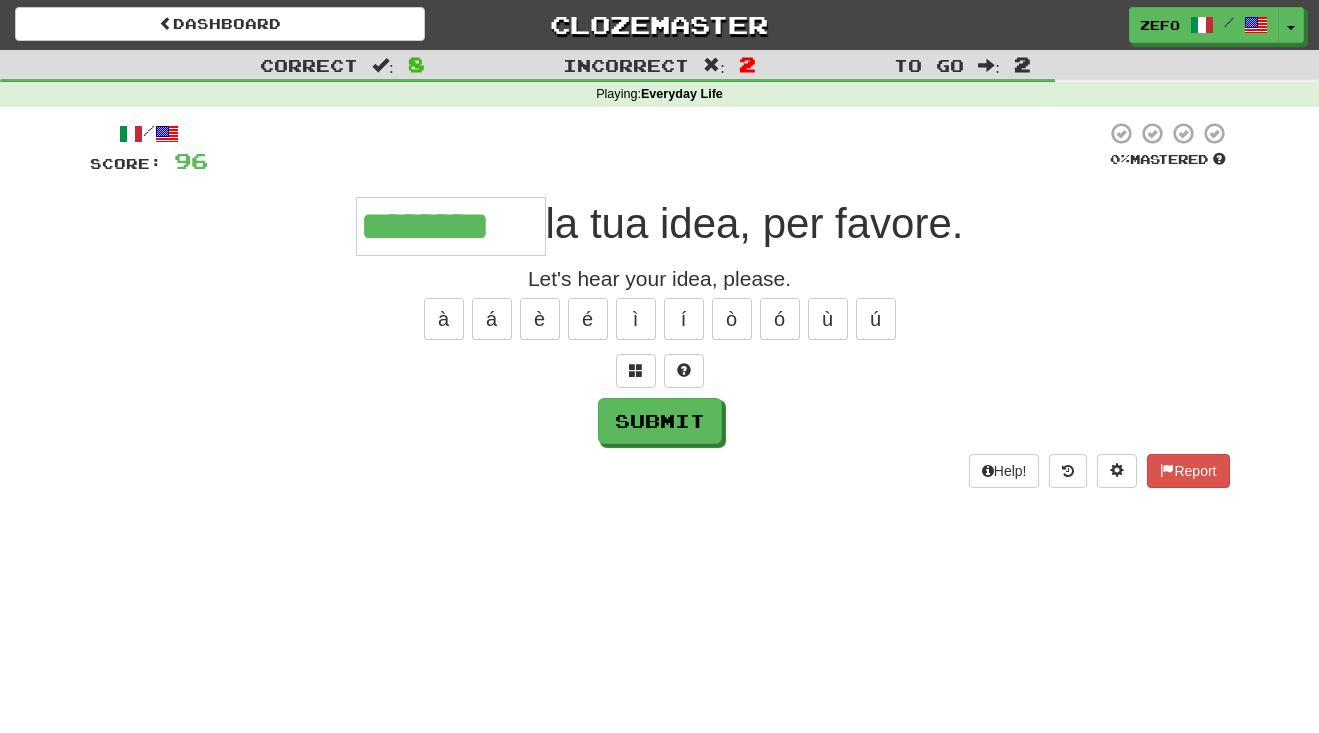 type on "********" 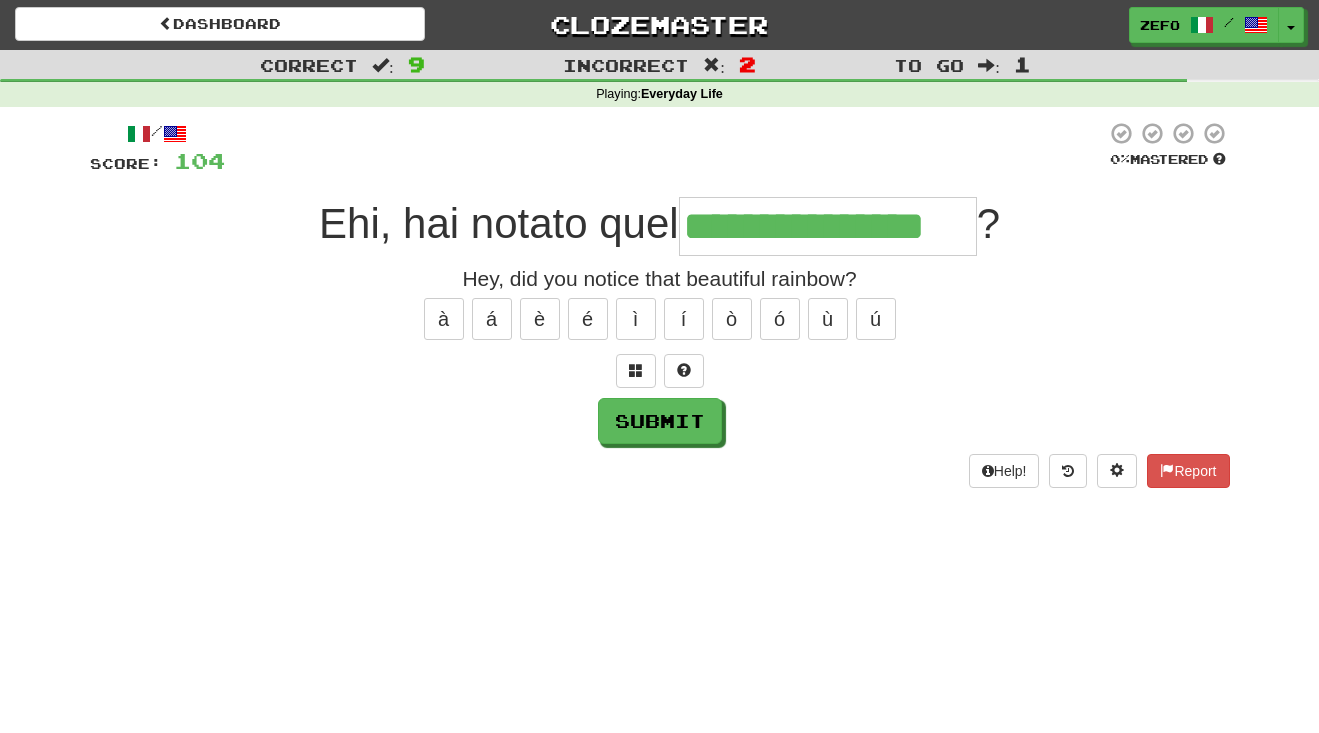 type on "**********" 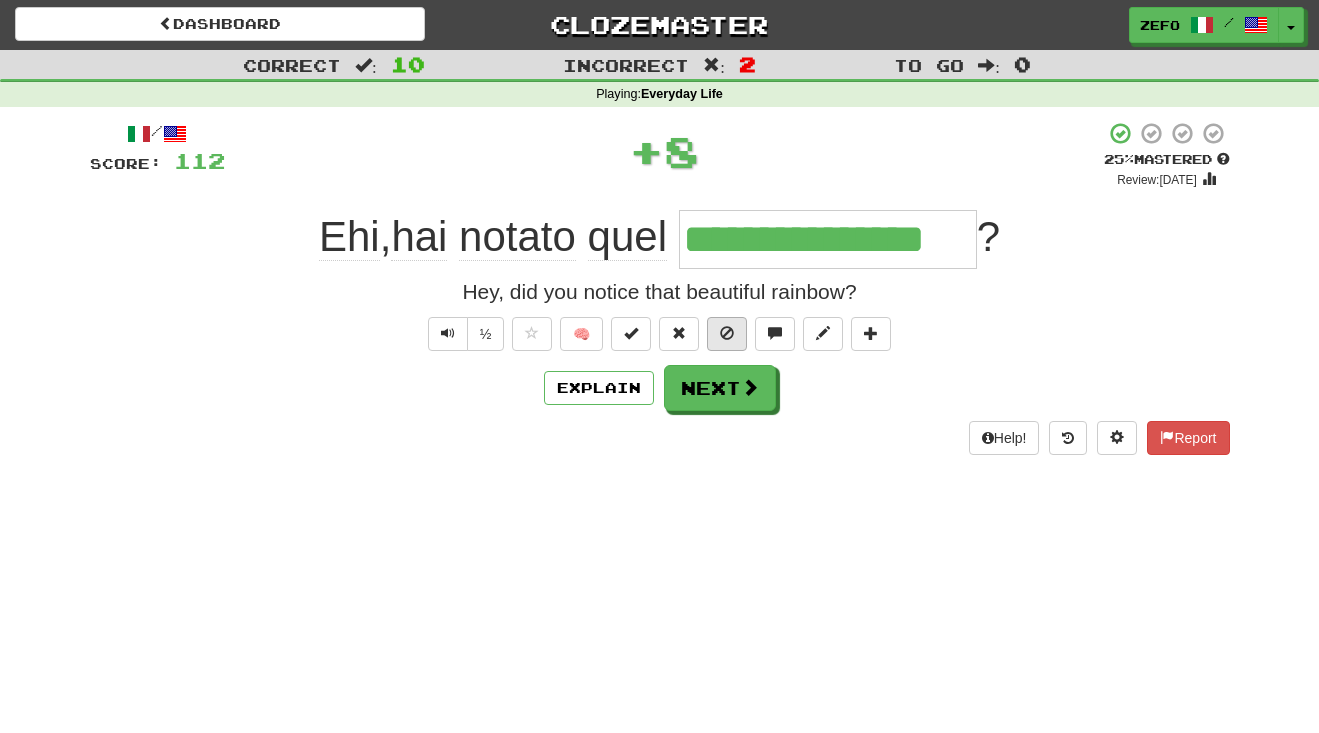 click at bounding box center [727, 334] 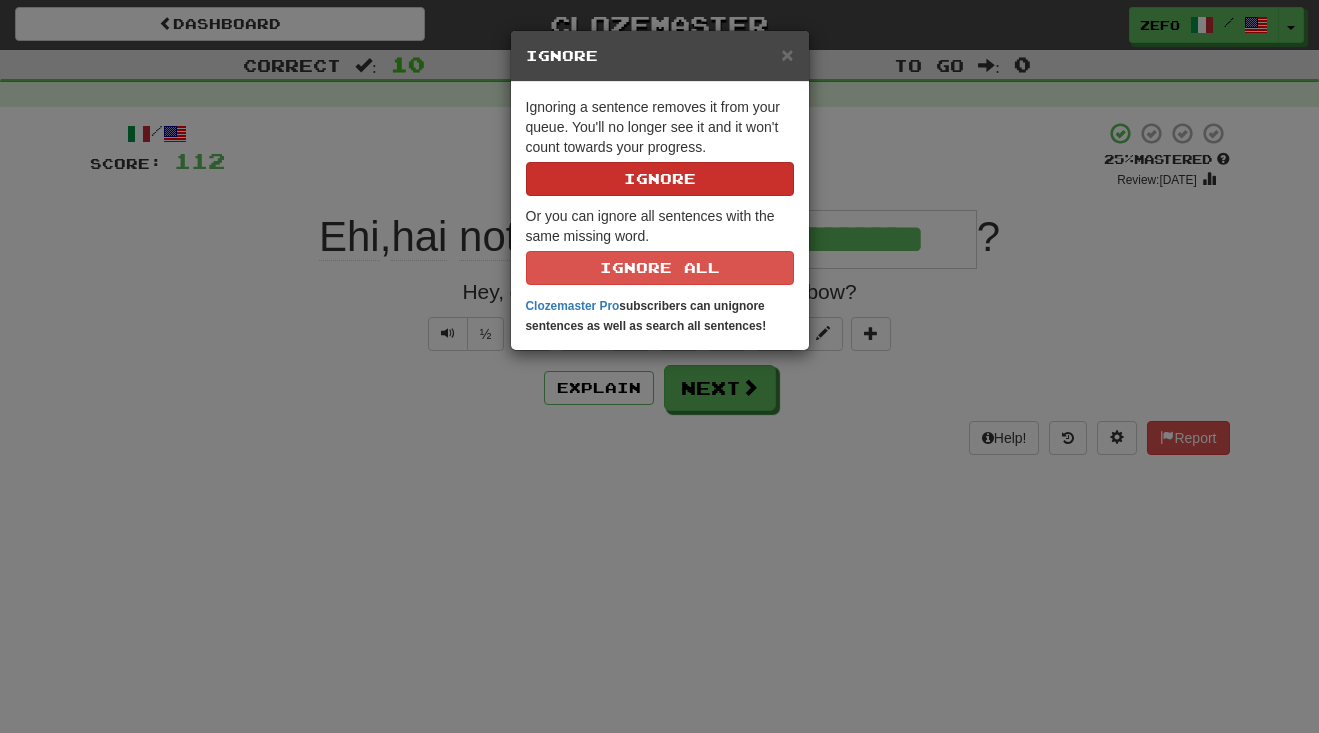 click on "Ignore" at bounding box center (660, 179) 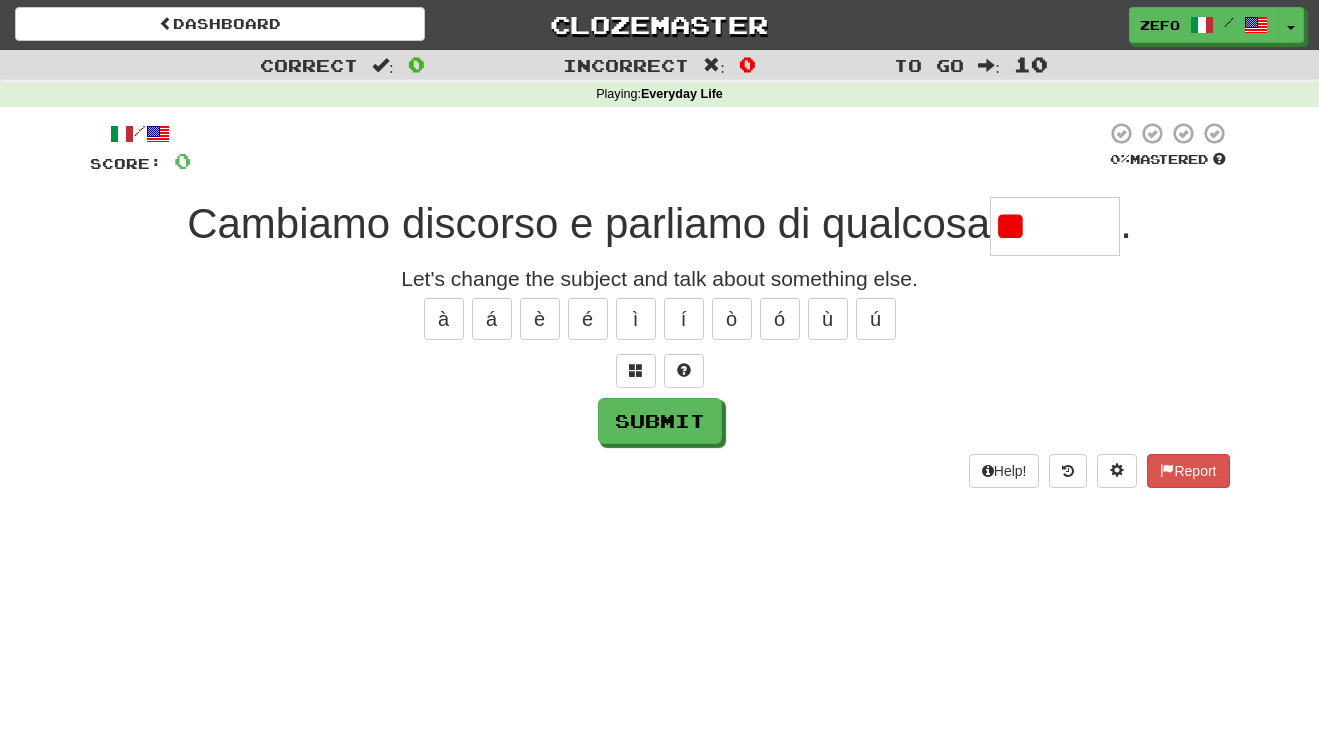 type on "*" 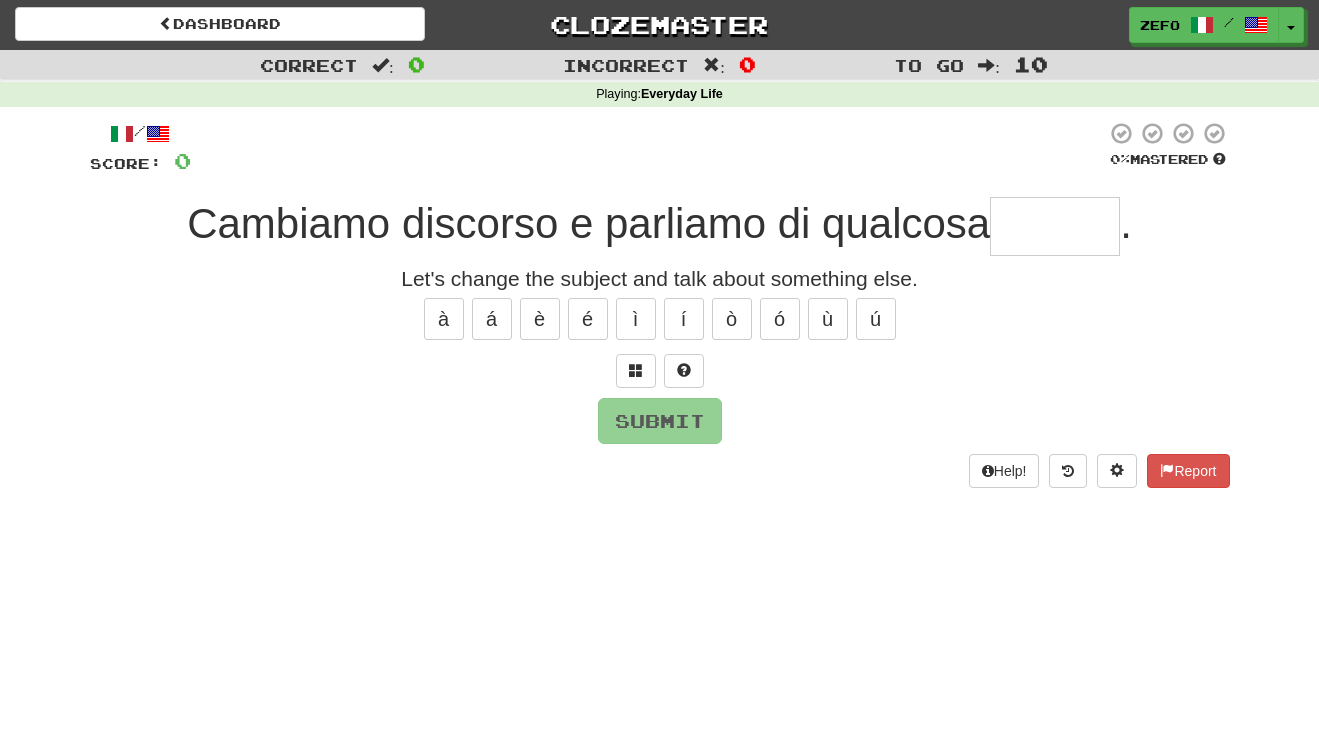 type on "*******" 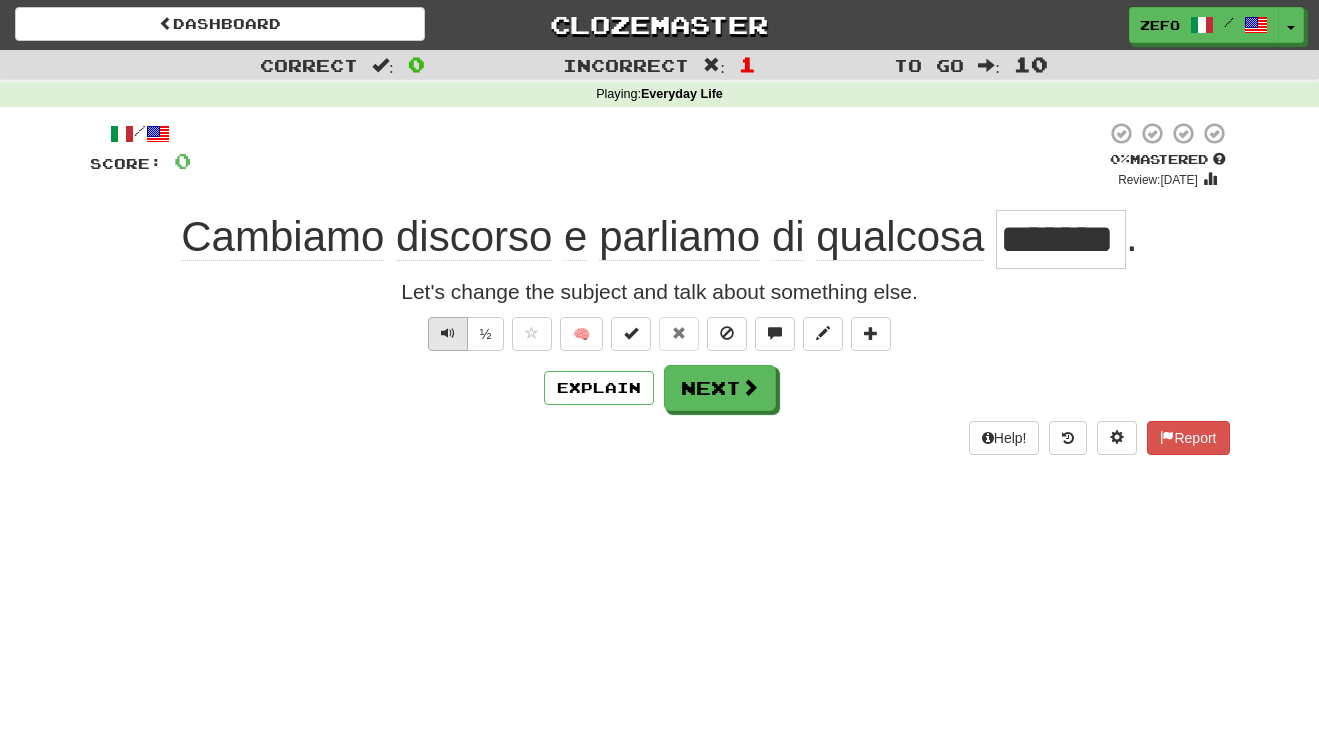 click at bounding box center [448, 333] 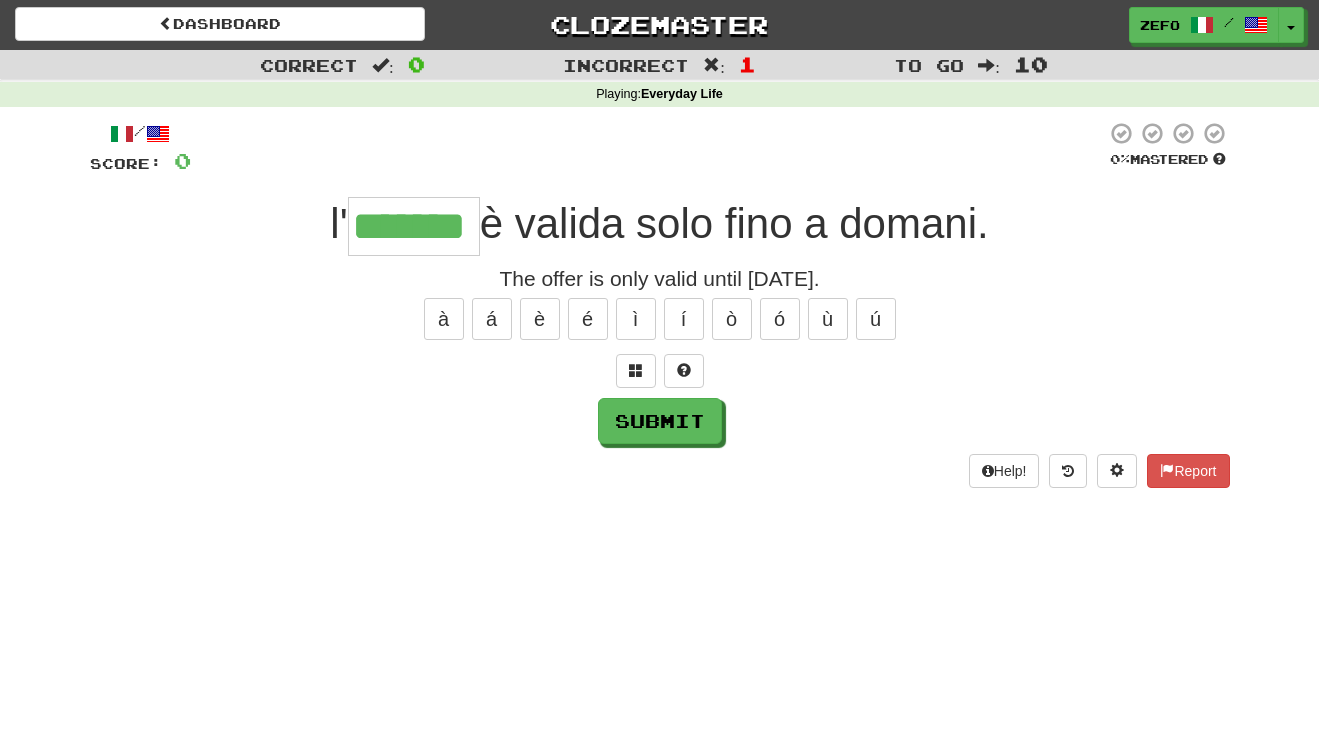 type on "*******" 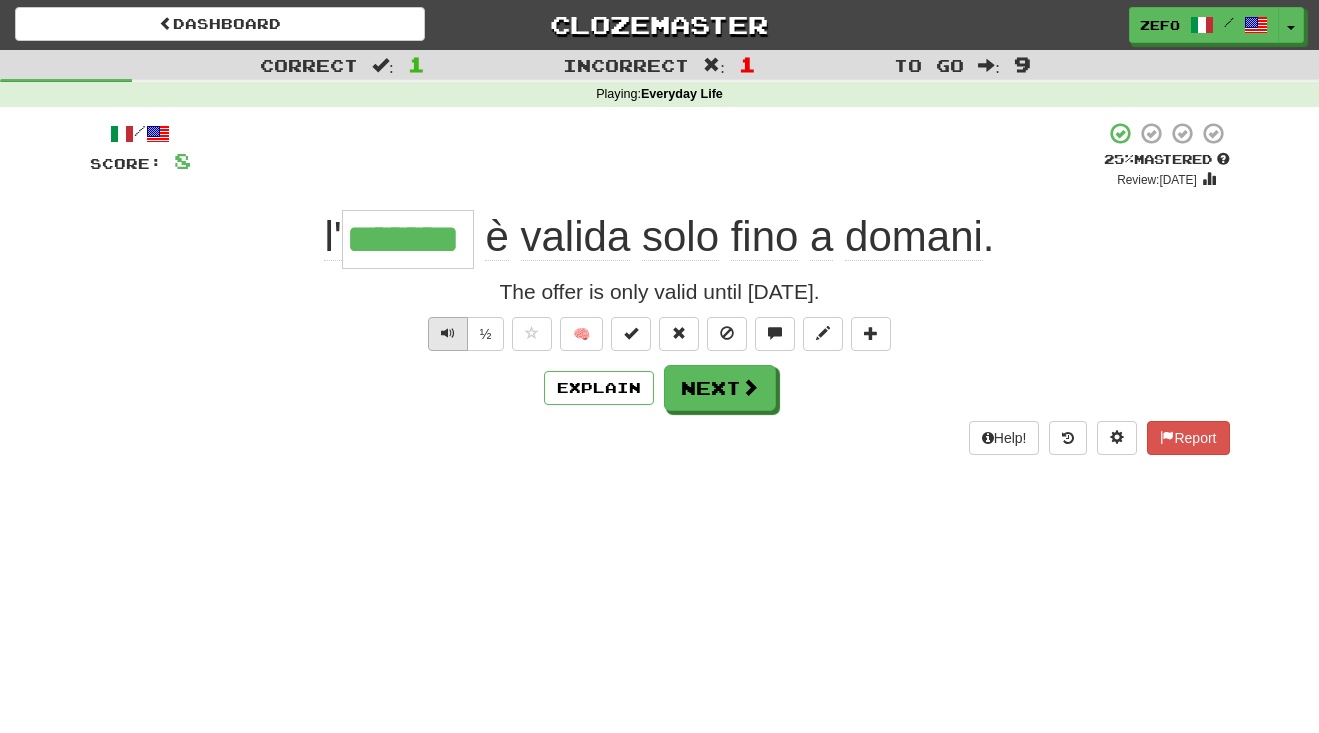 click at bounding box center (448, 333) 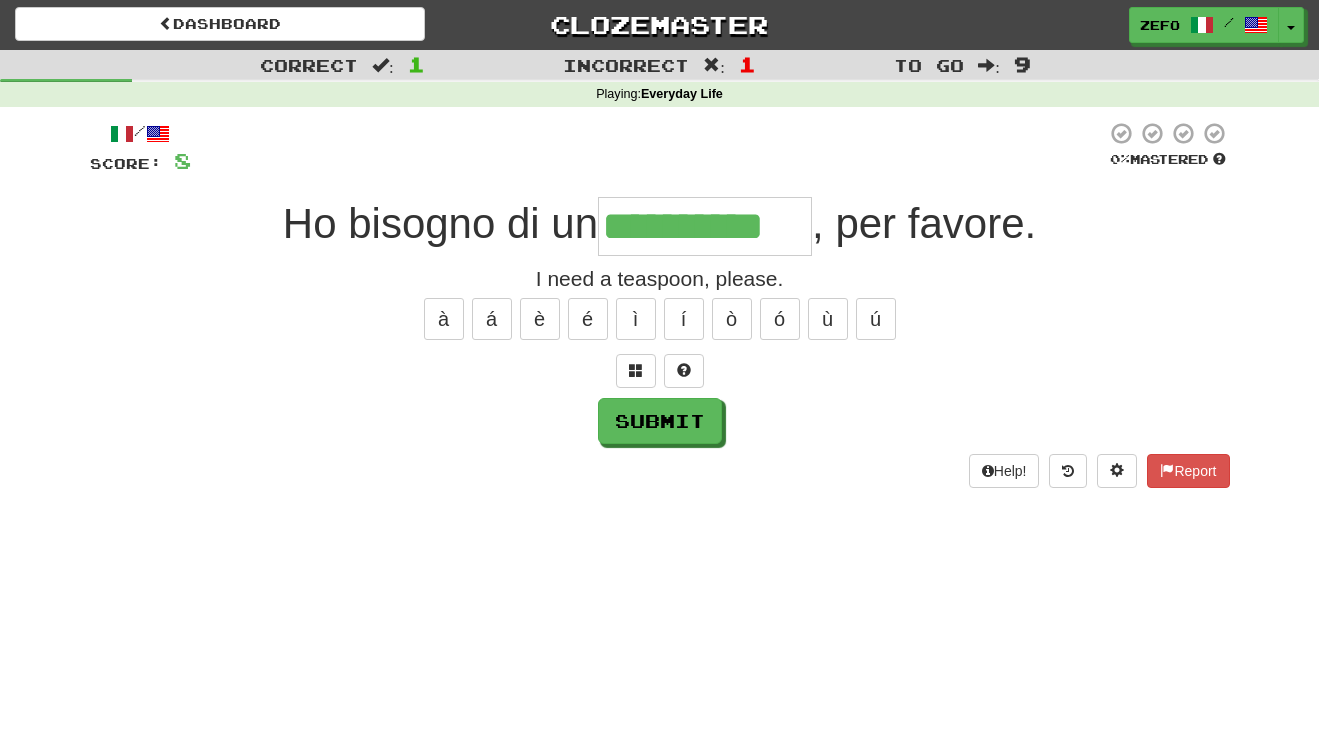 type on "**********" 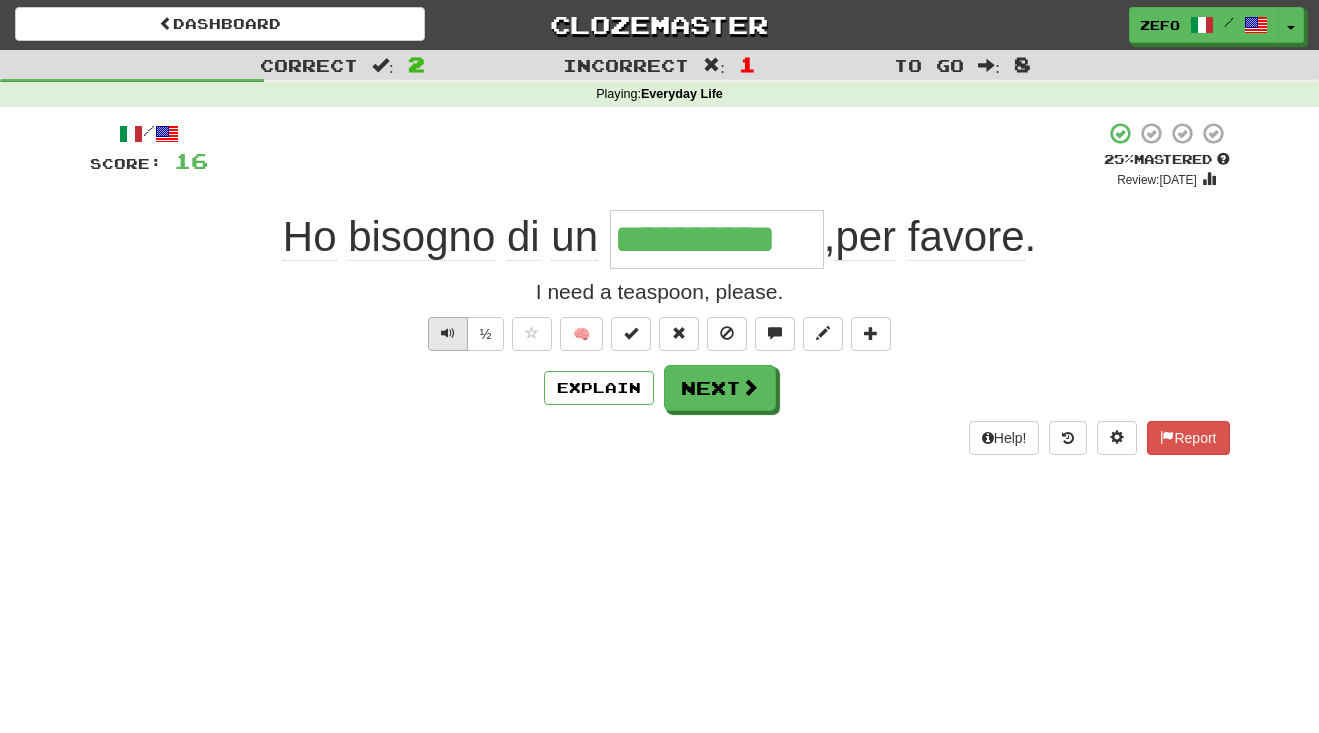 click at bounding box center [448, 333] 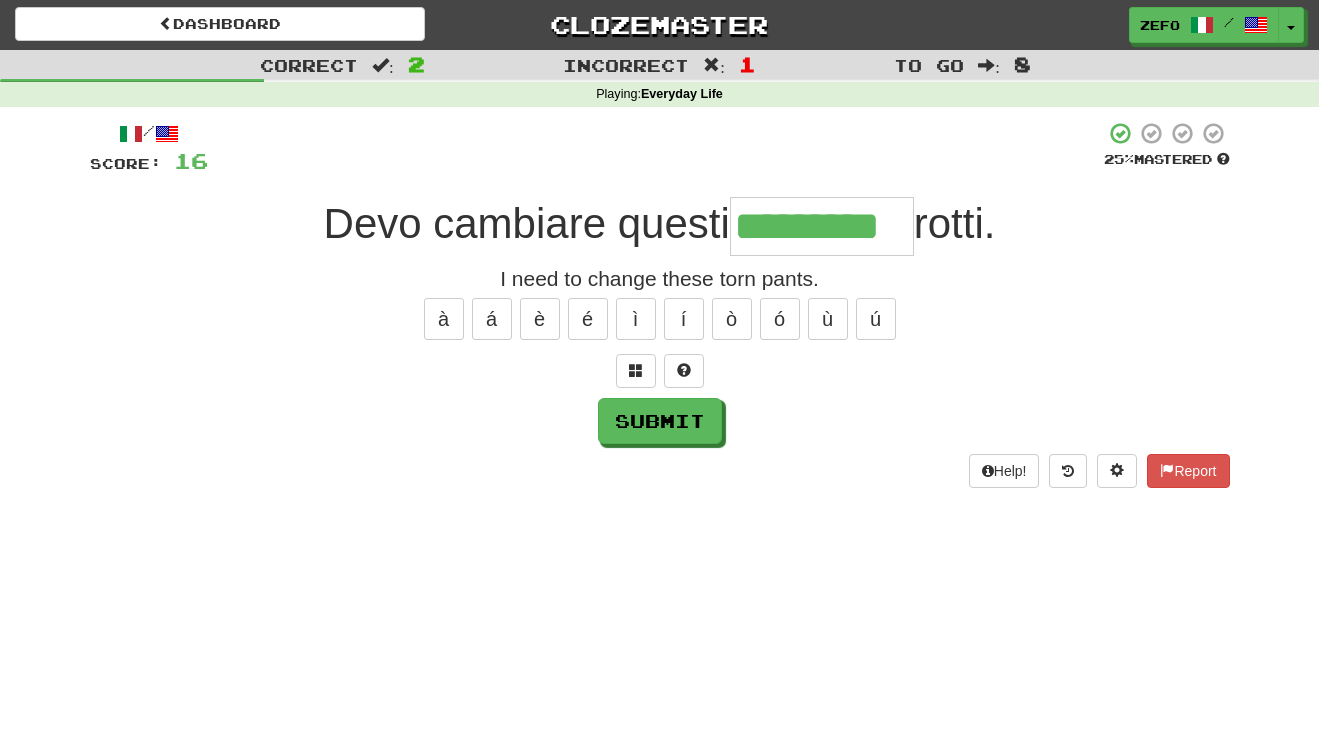 type on "*********" 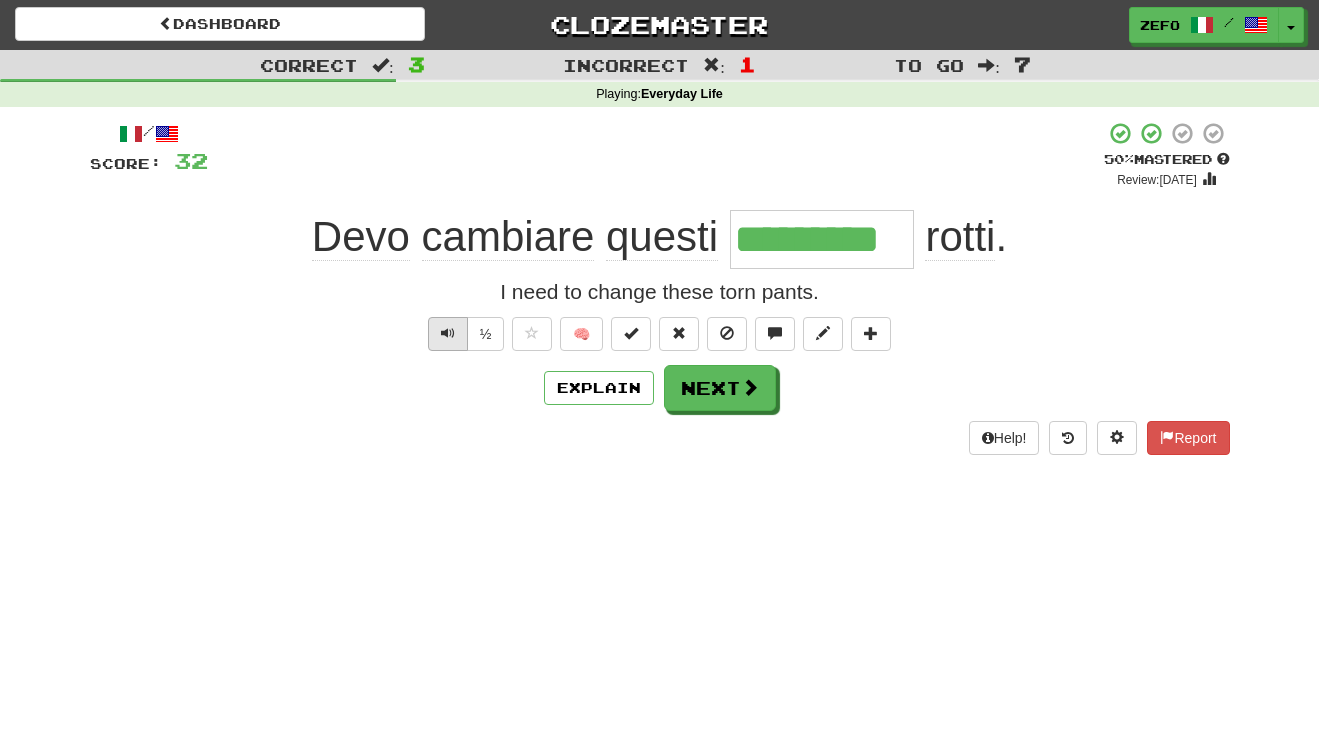 click at bounding box center [448, 333] 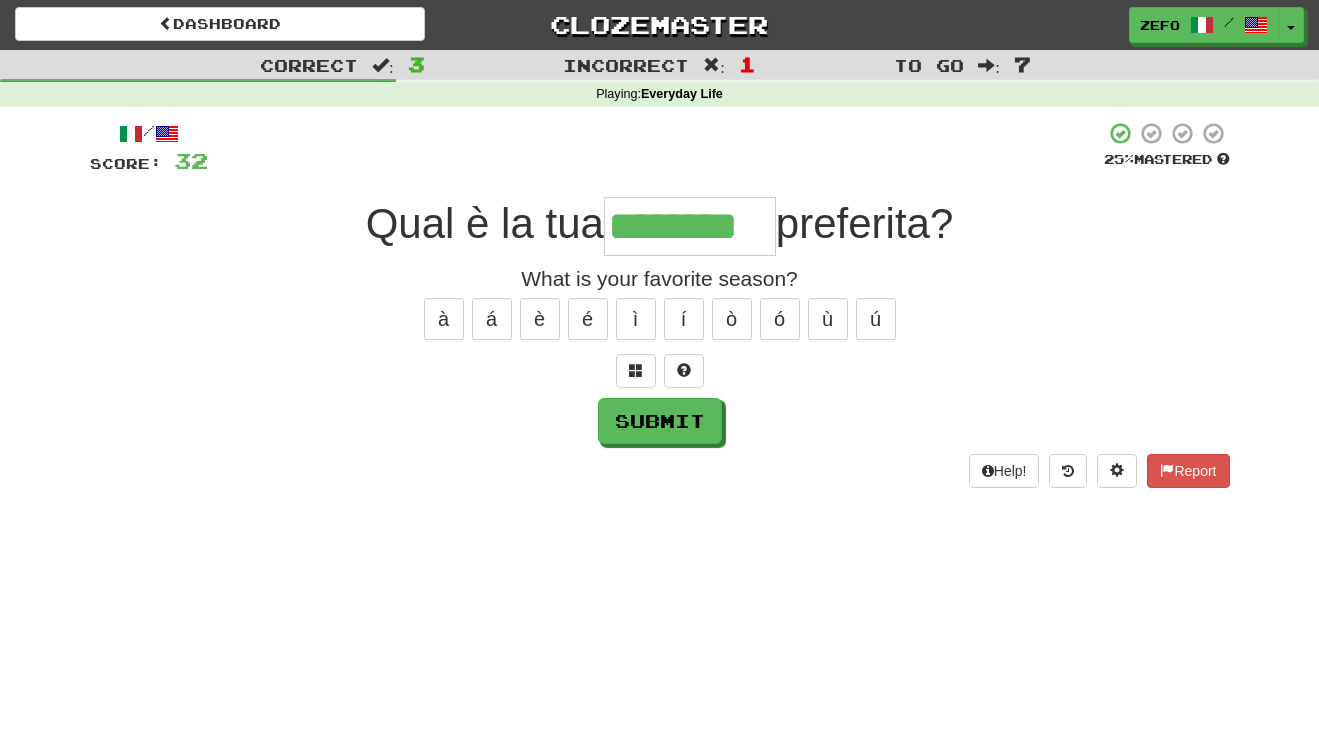 type on "********" 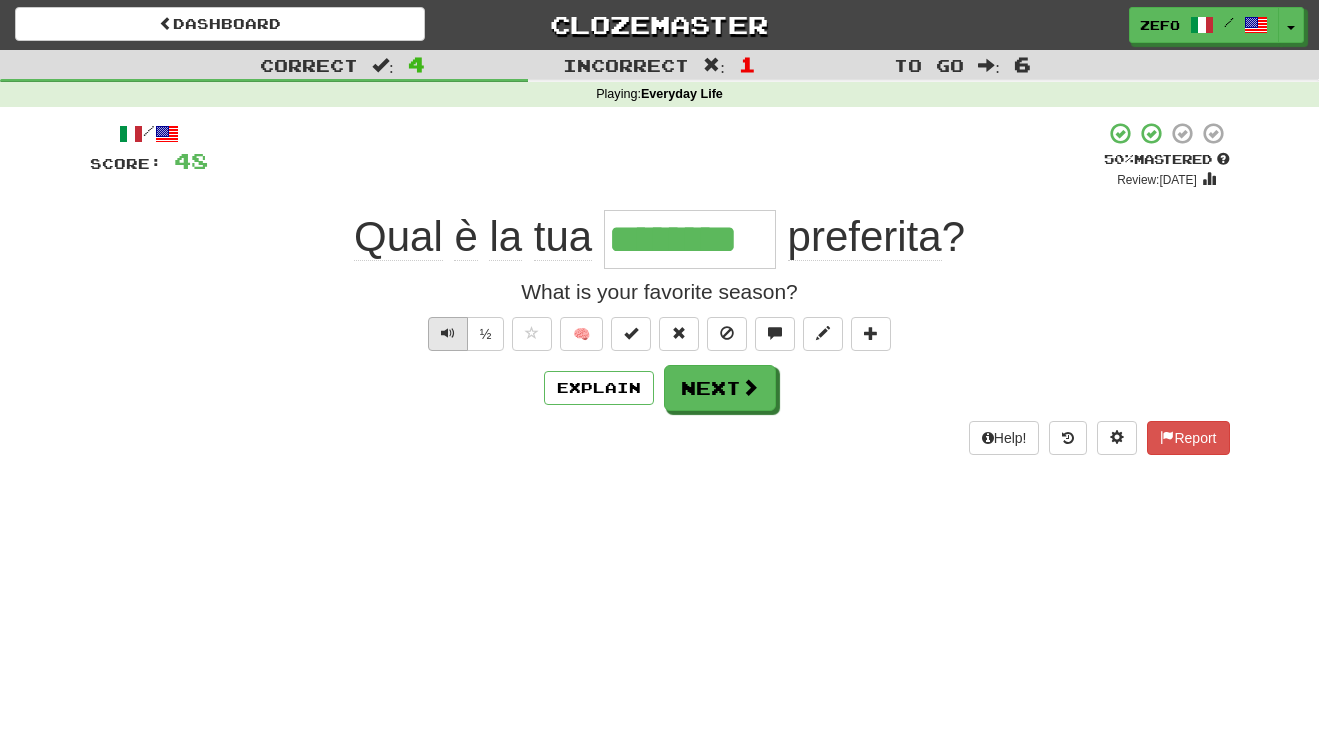 click at bounding box center (448, 334) 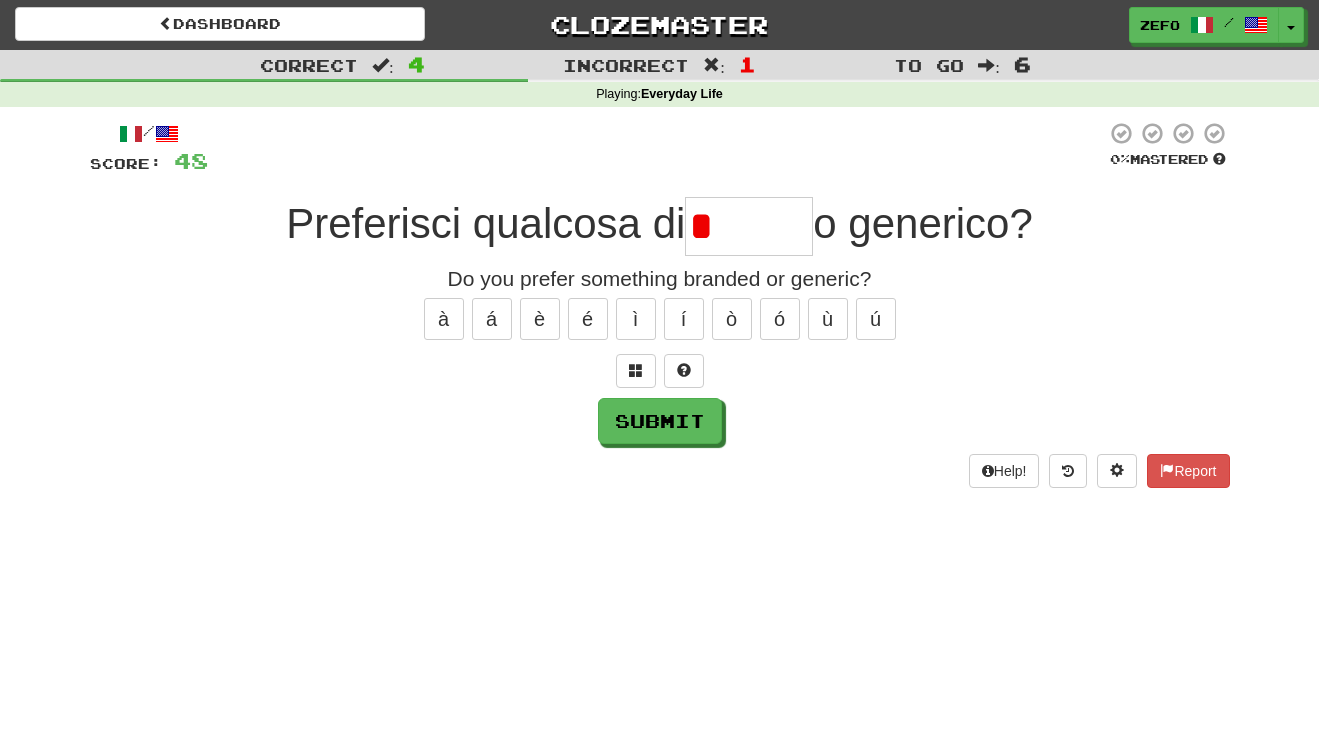 type on "*****" 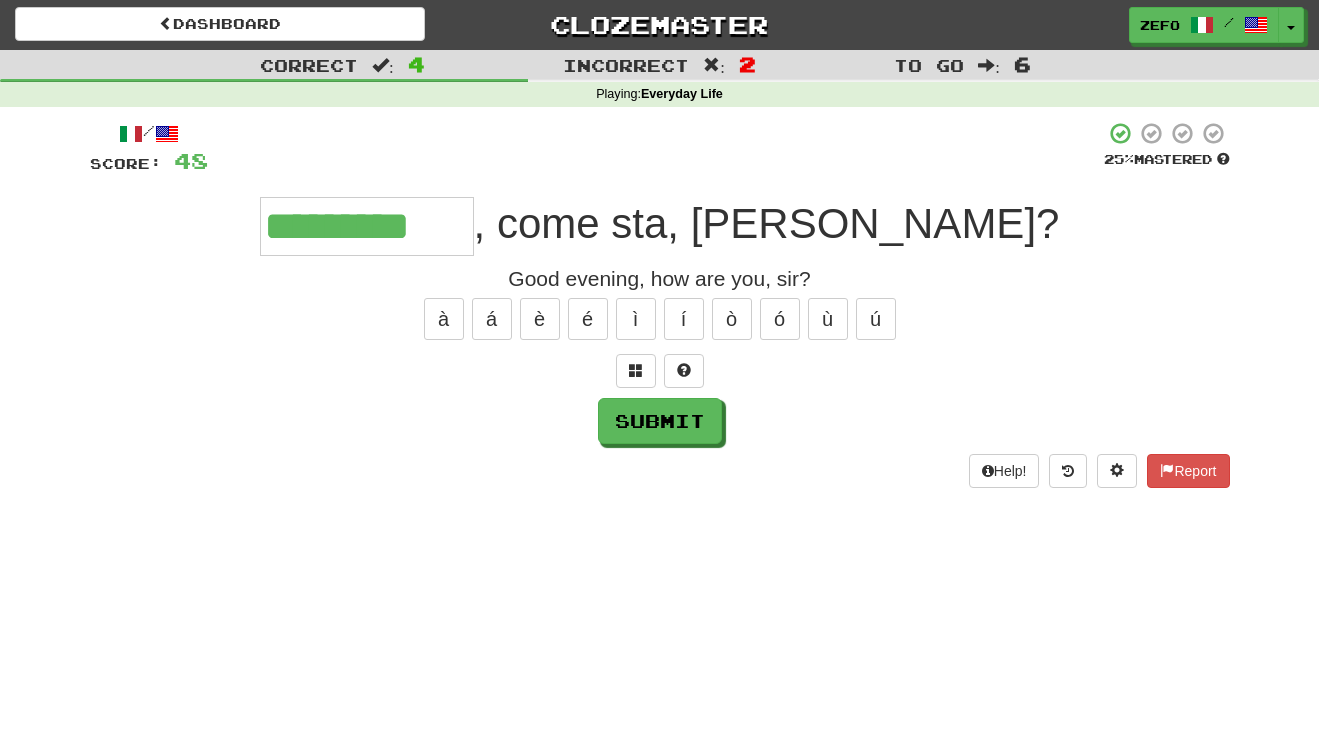 type on "*********" 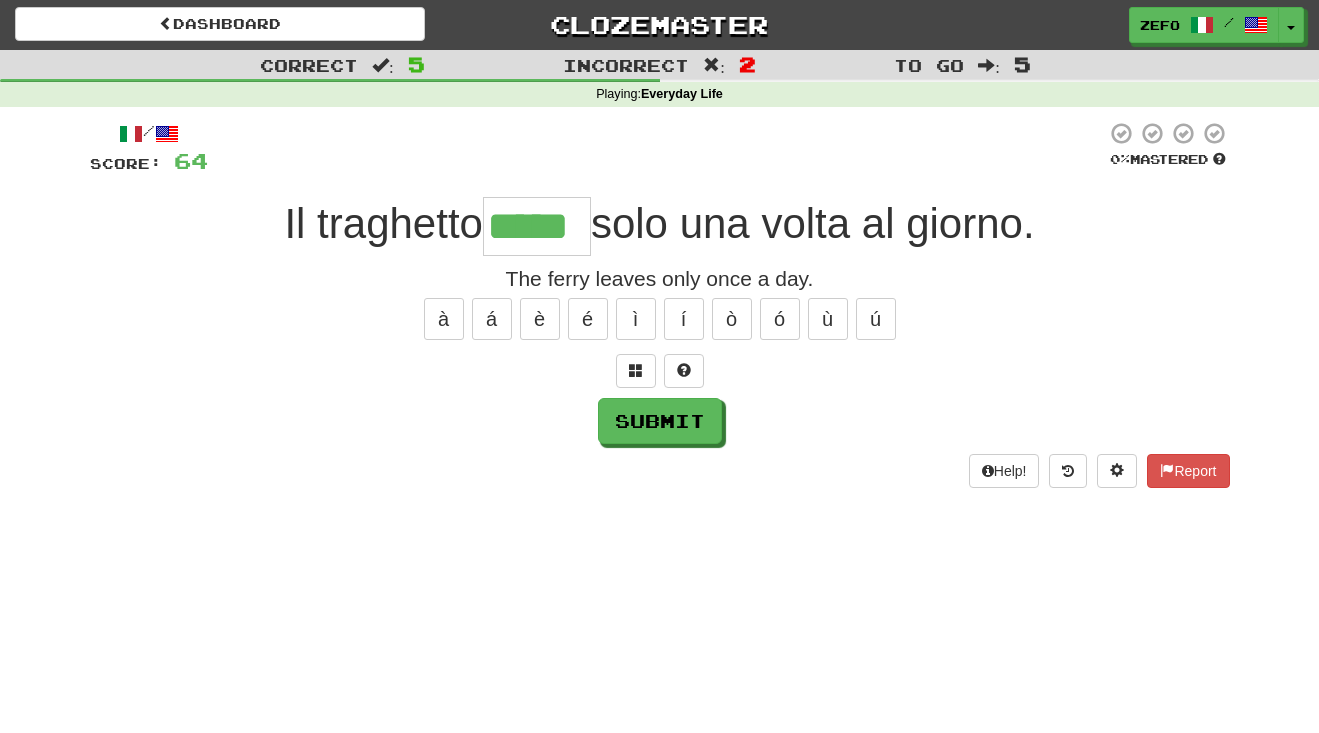 type on "*****" 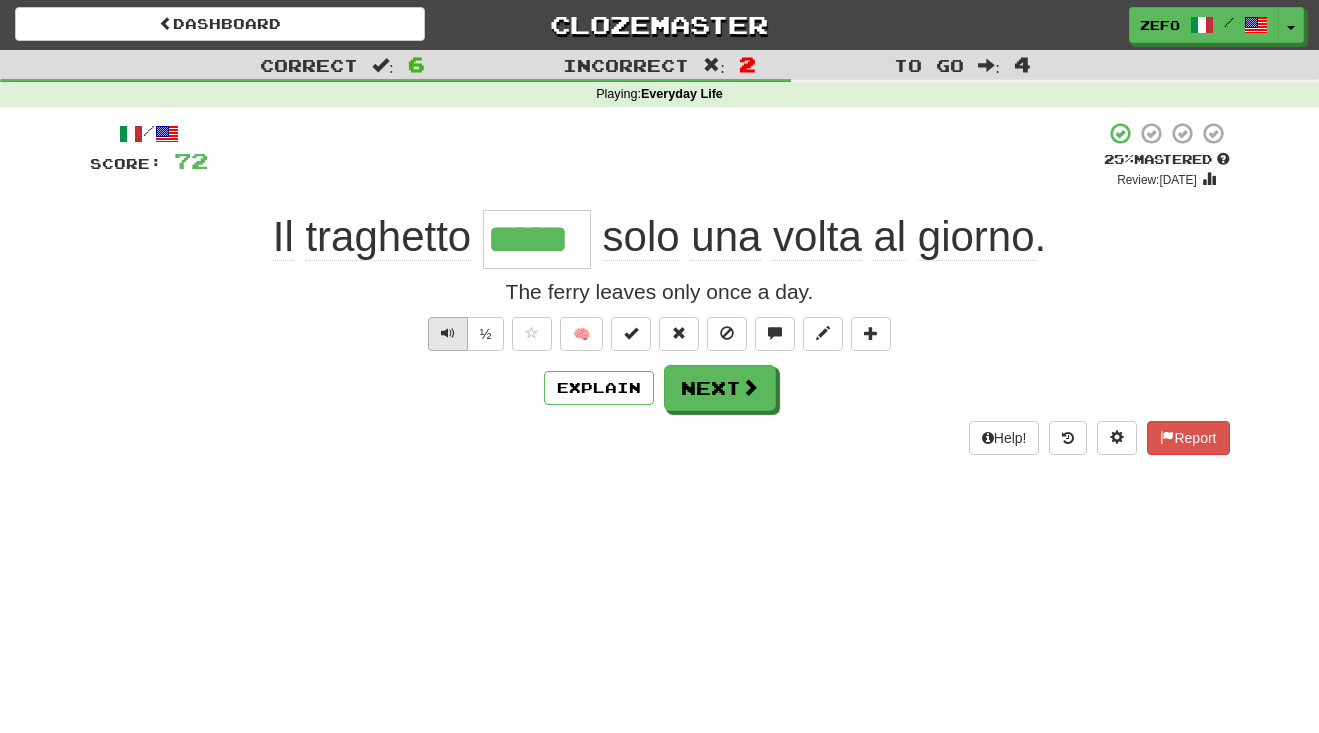 click at bounding box center [448, 334] 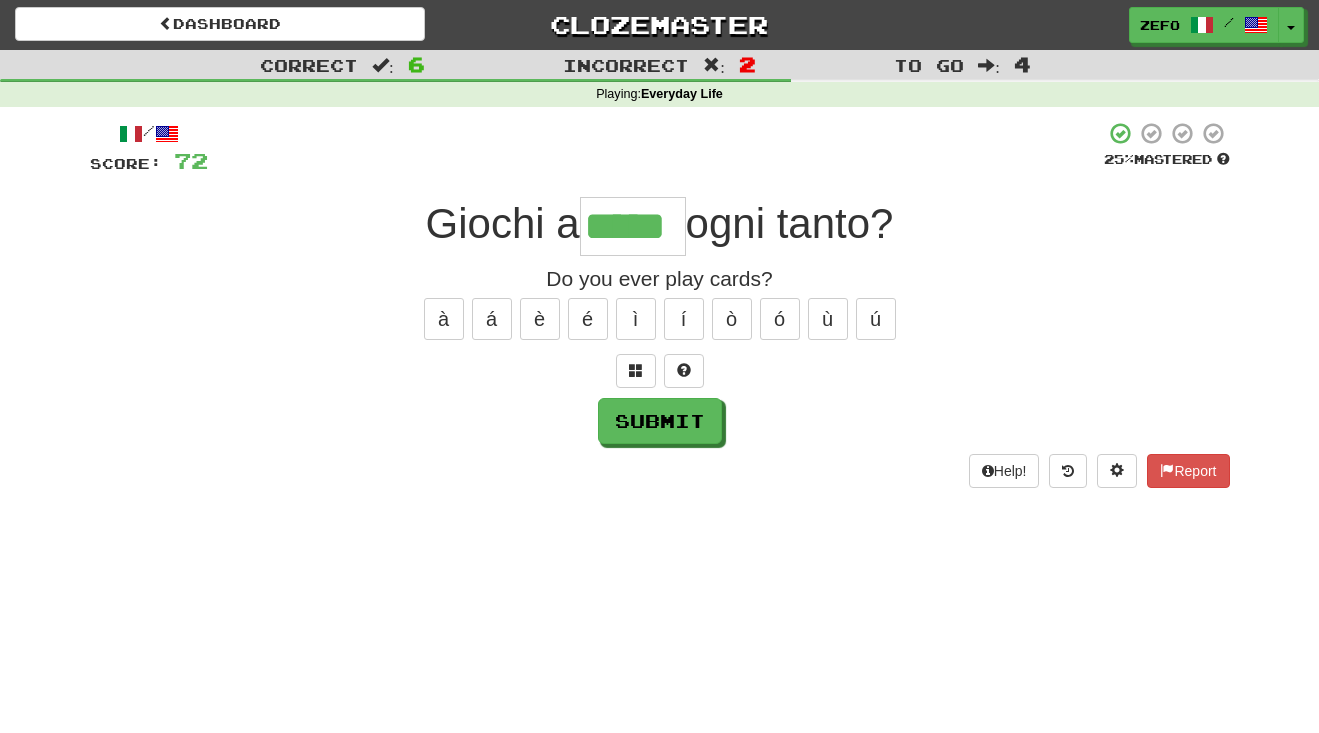 type on "*****" 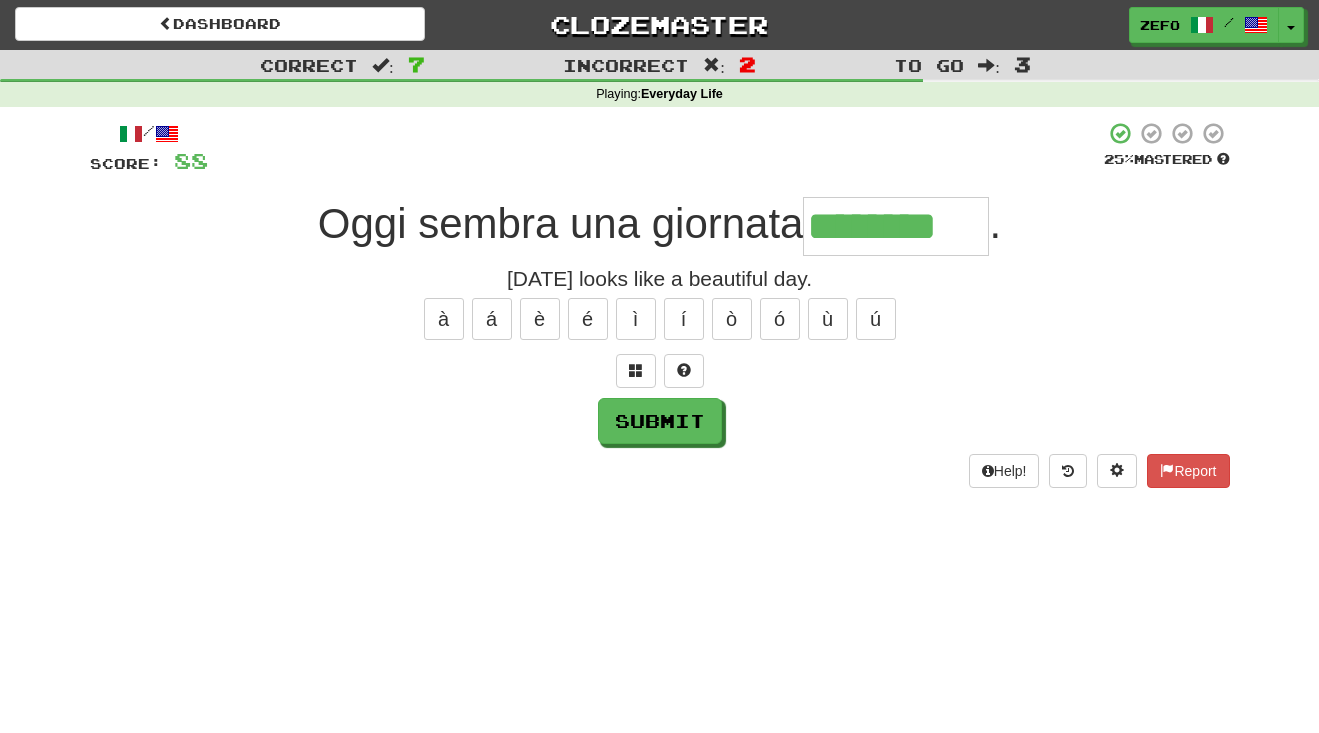 type on "********" 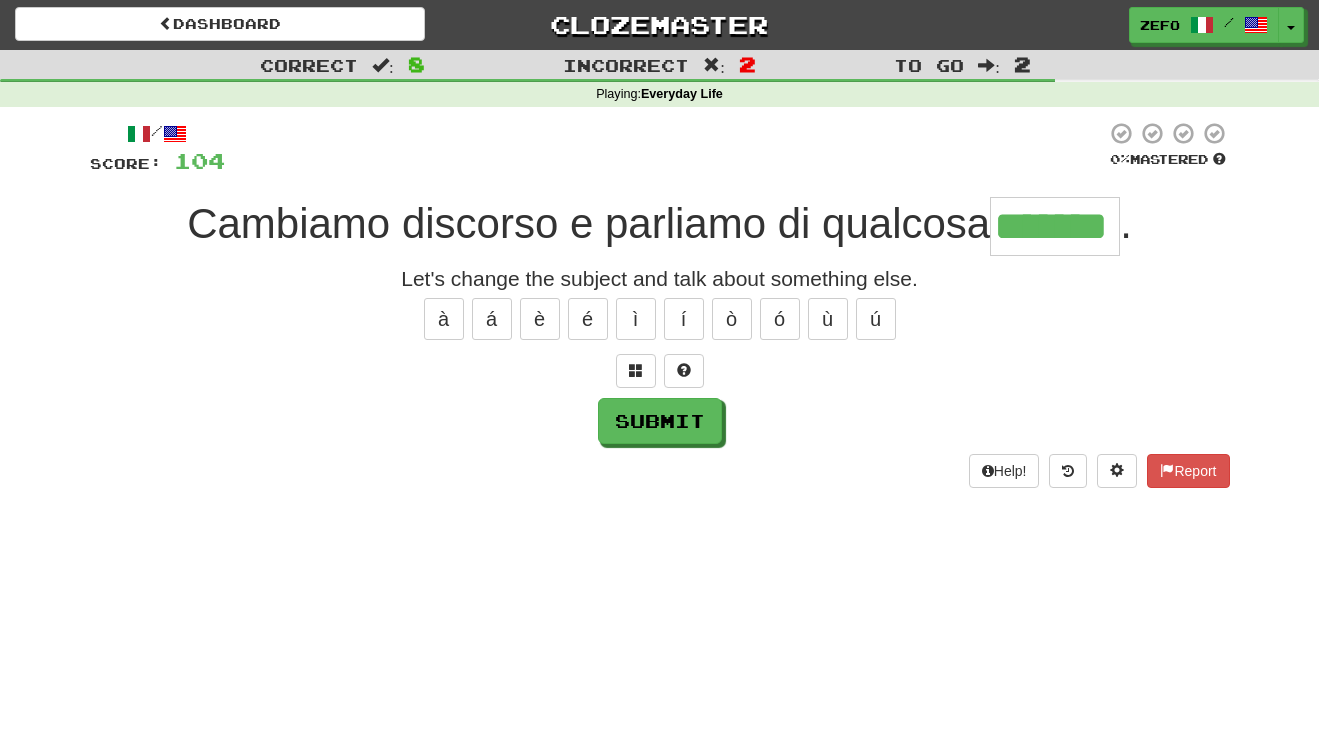 type on "*******" 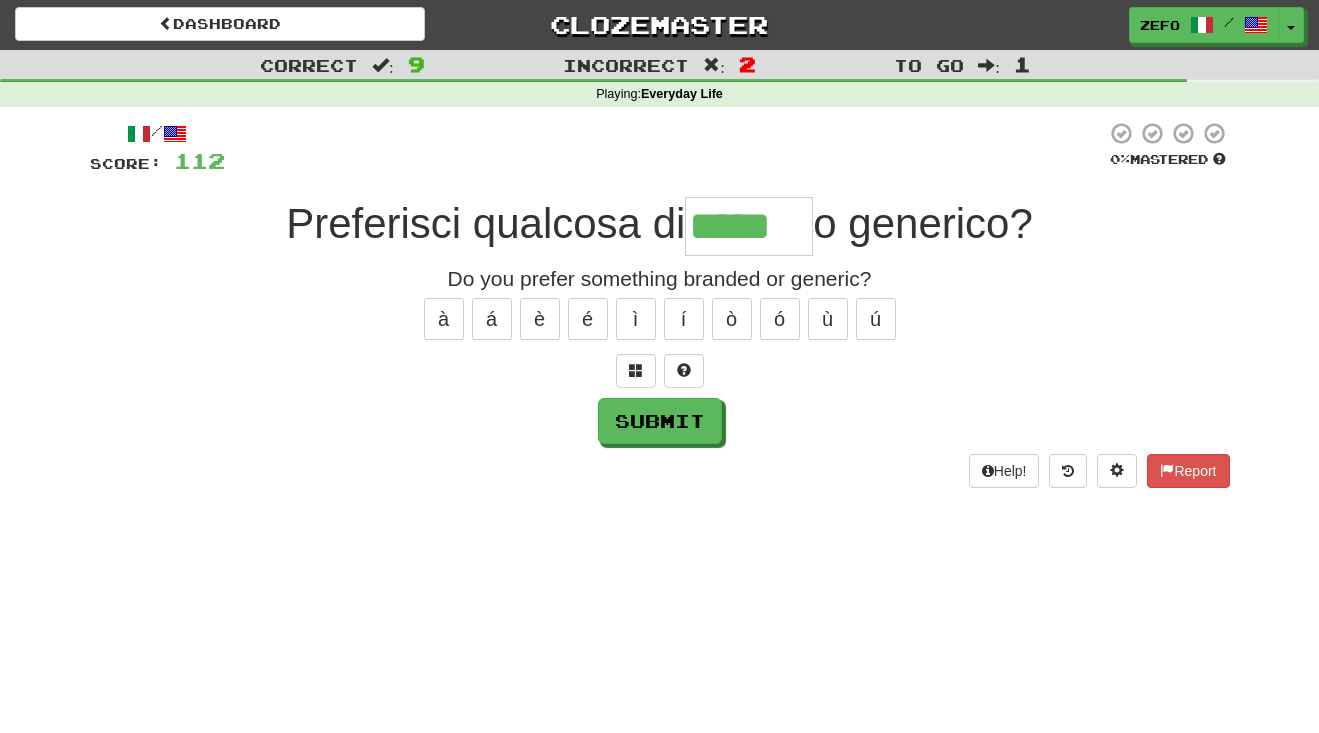 type on "*****" 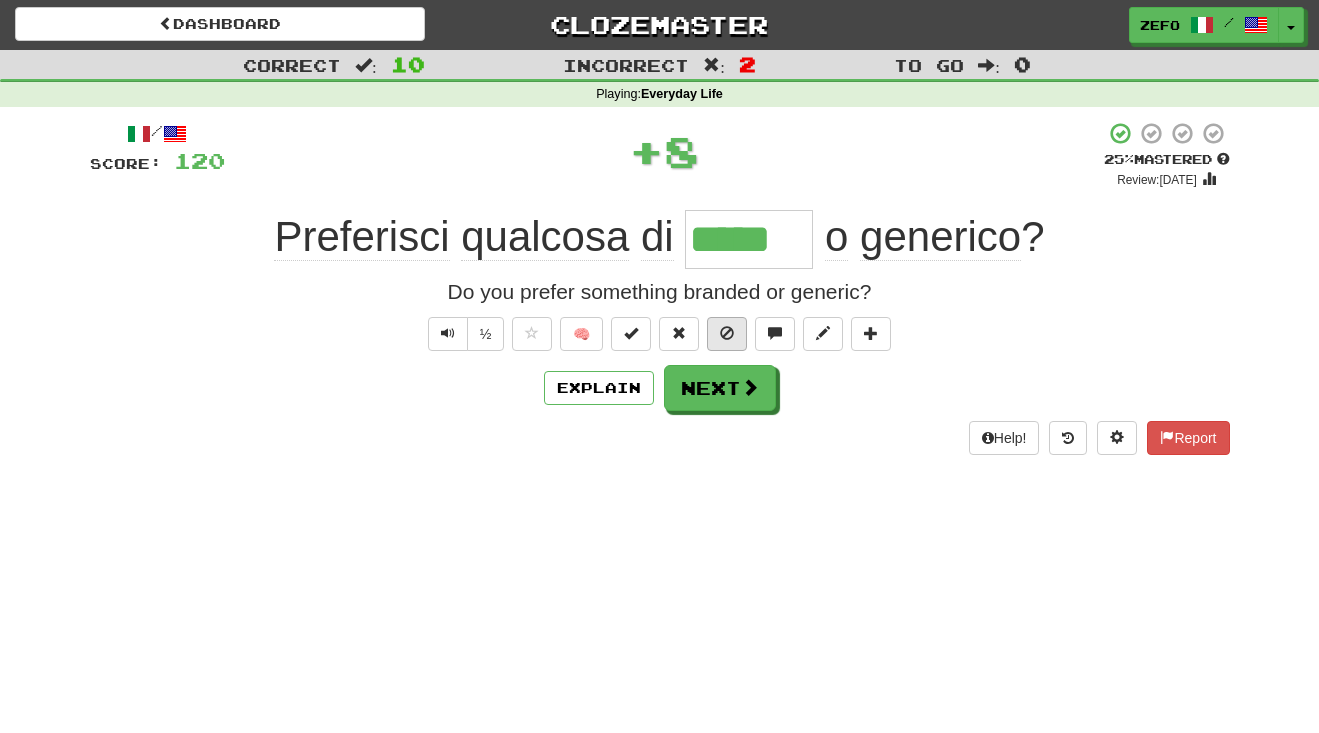 click at bounding box center [727, 334] 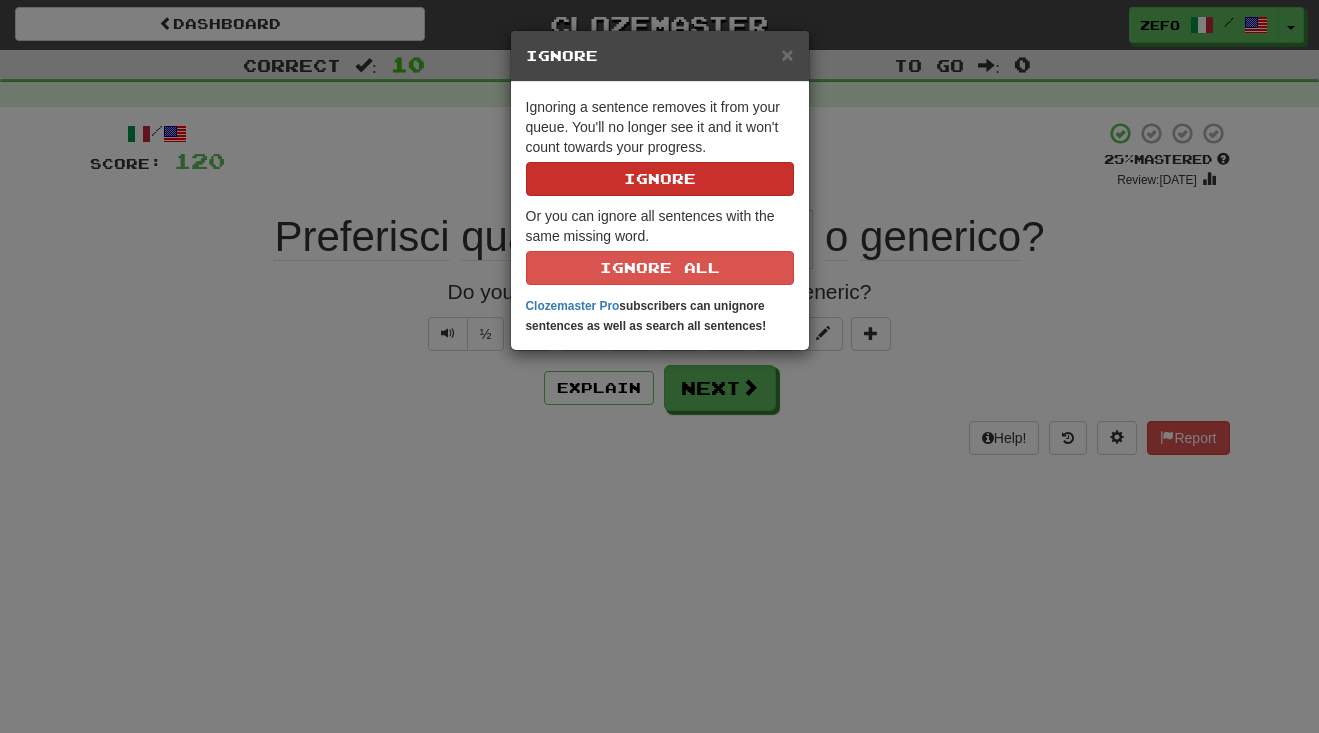 click on "Ignore" at bounding box center [660, 179] 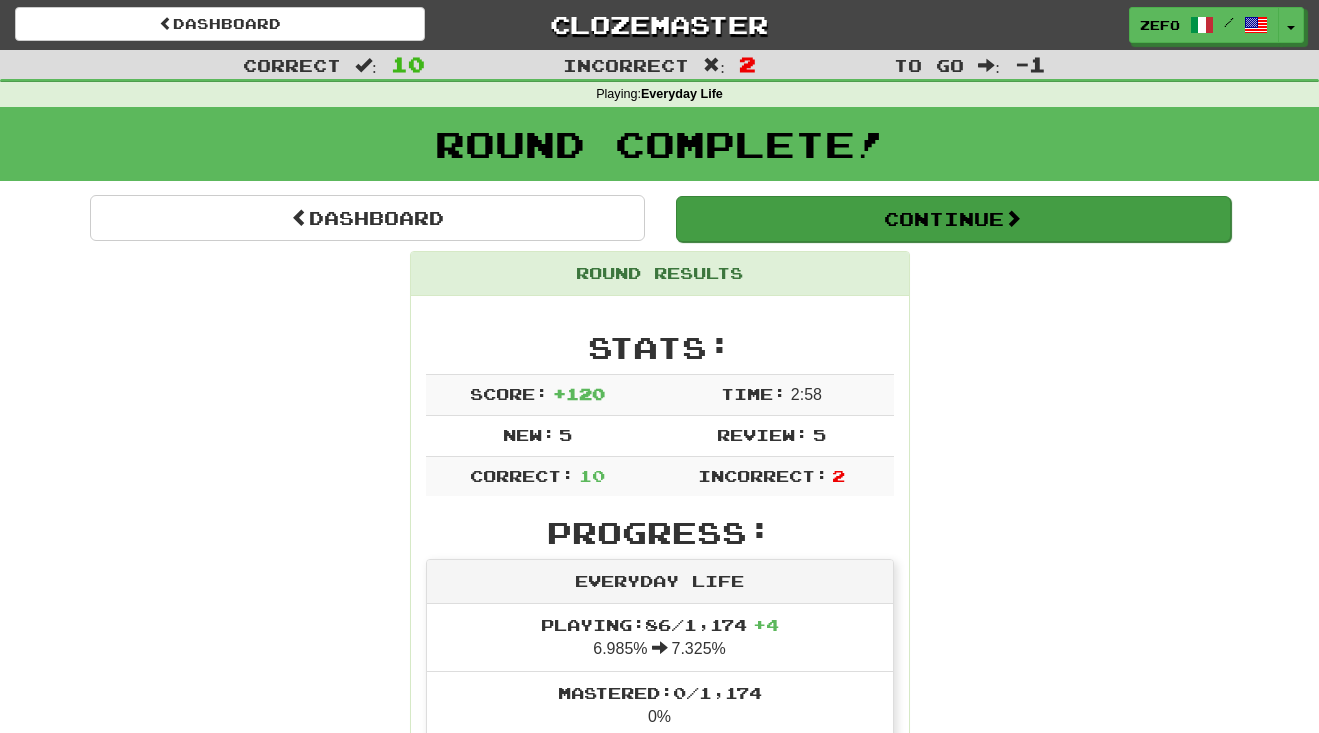 click on "Continue" at bounding box center [953, 219] 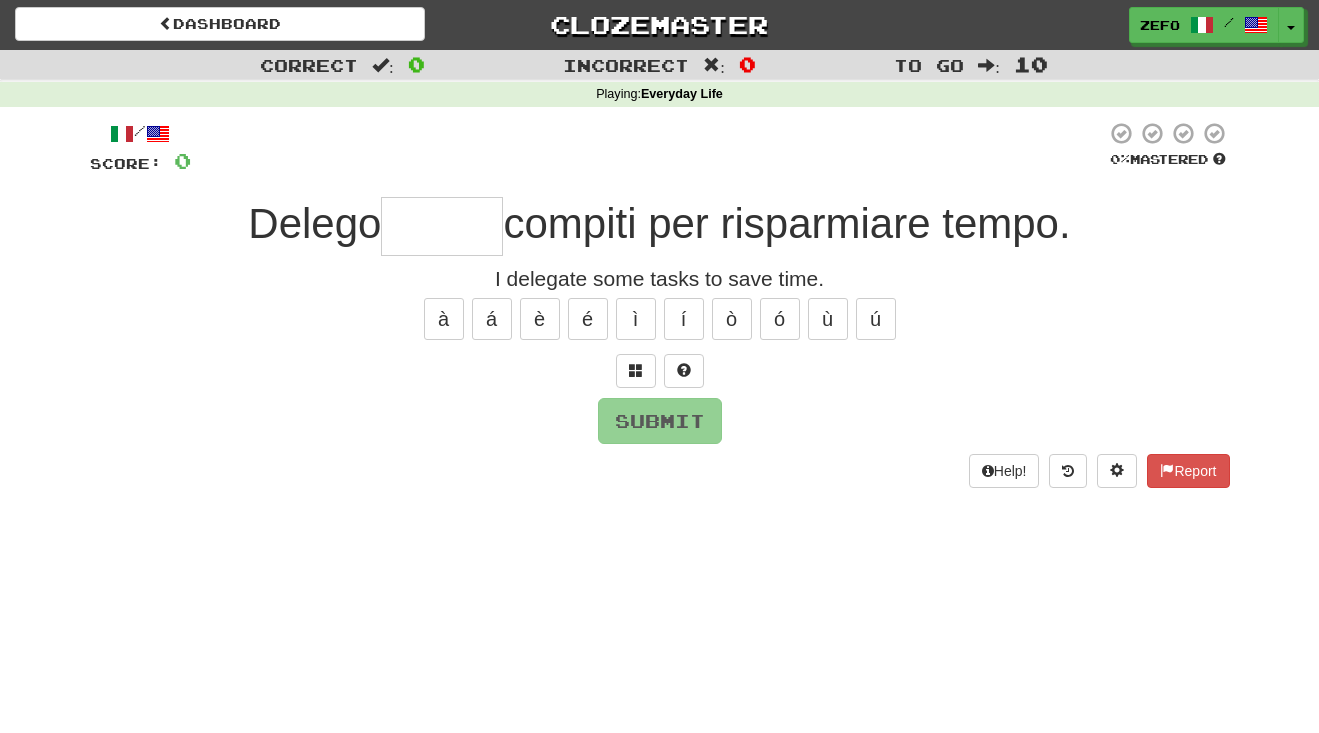 type on "*" 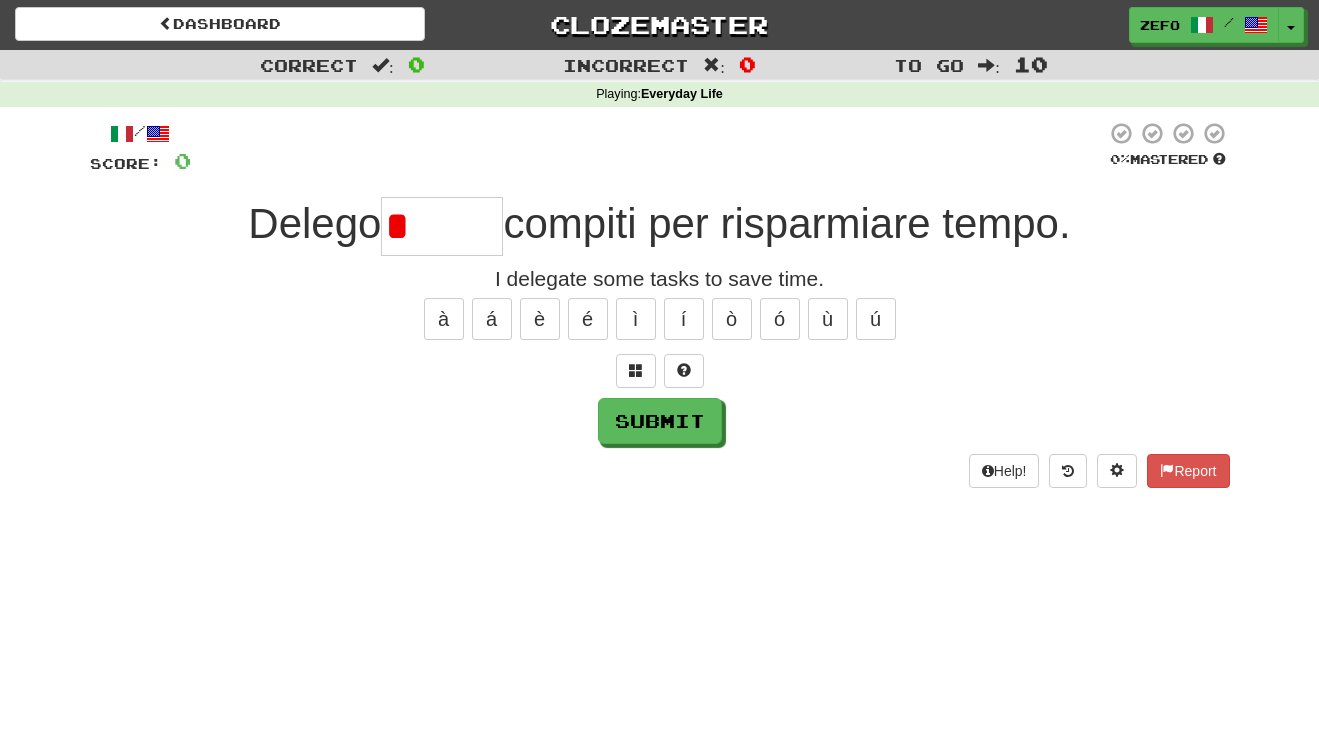 type on "******" 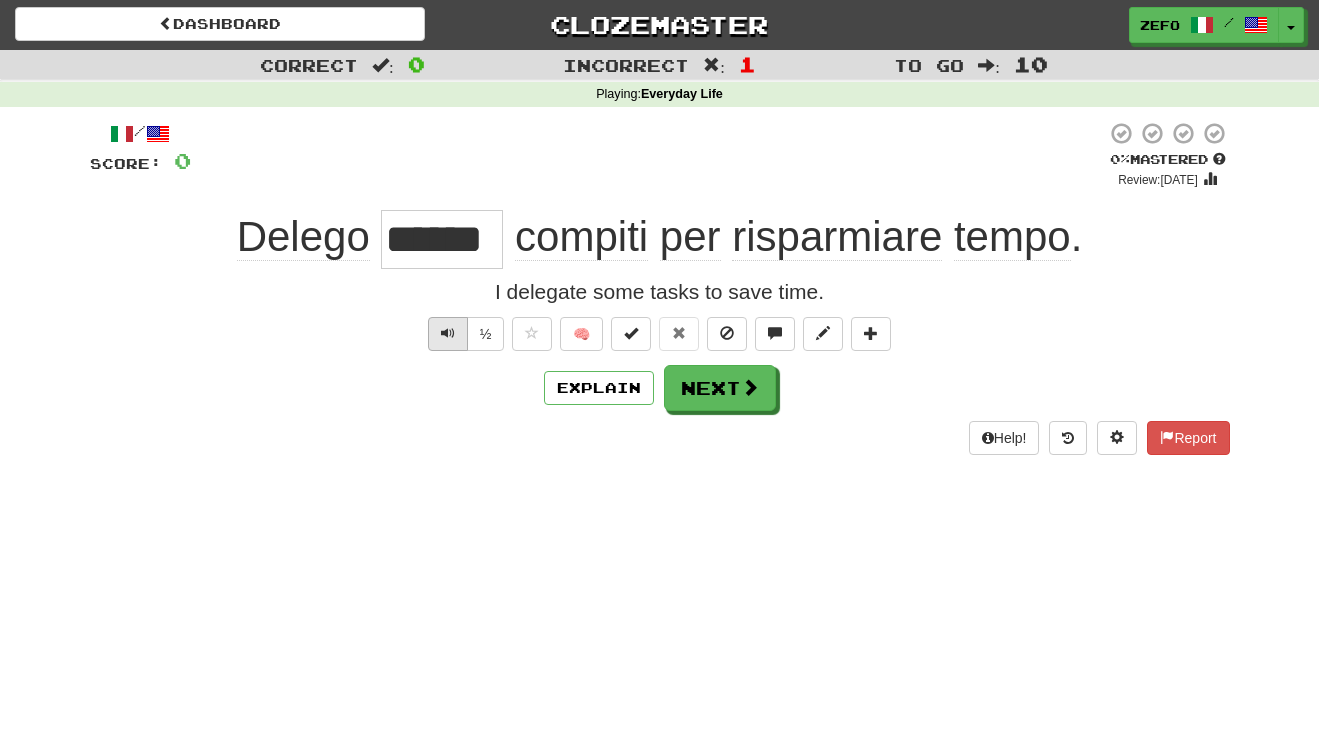 click at bounding box center (448, 333) 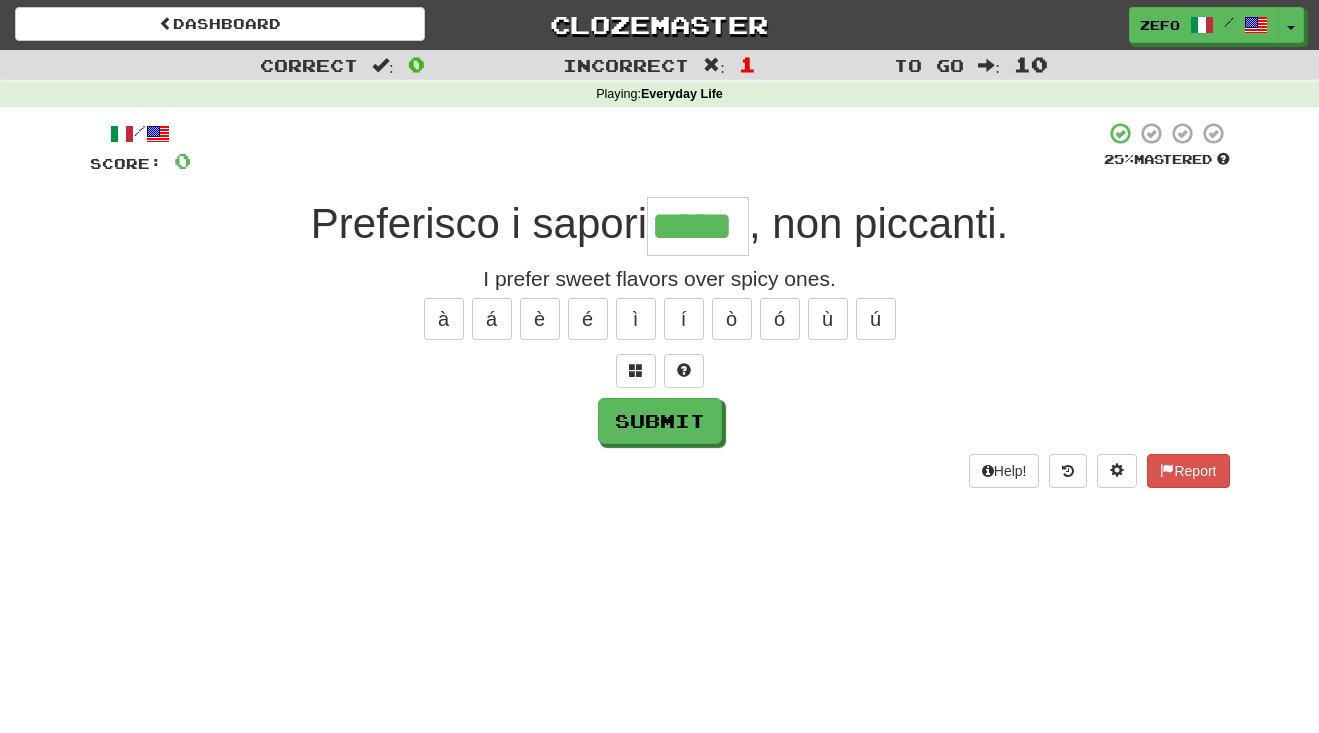 type on "*****" 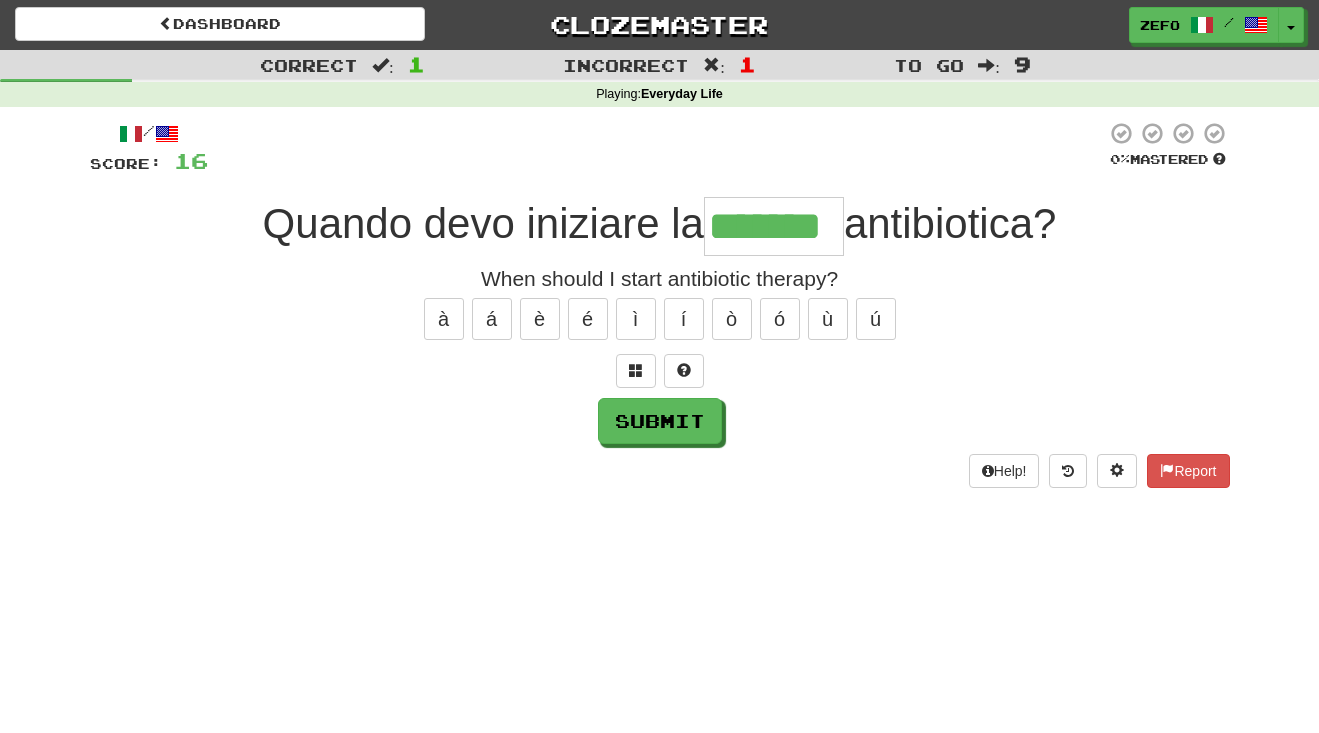 type on "*******" 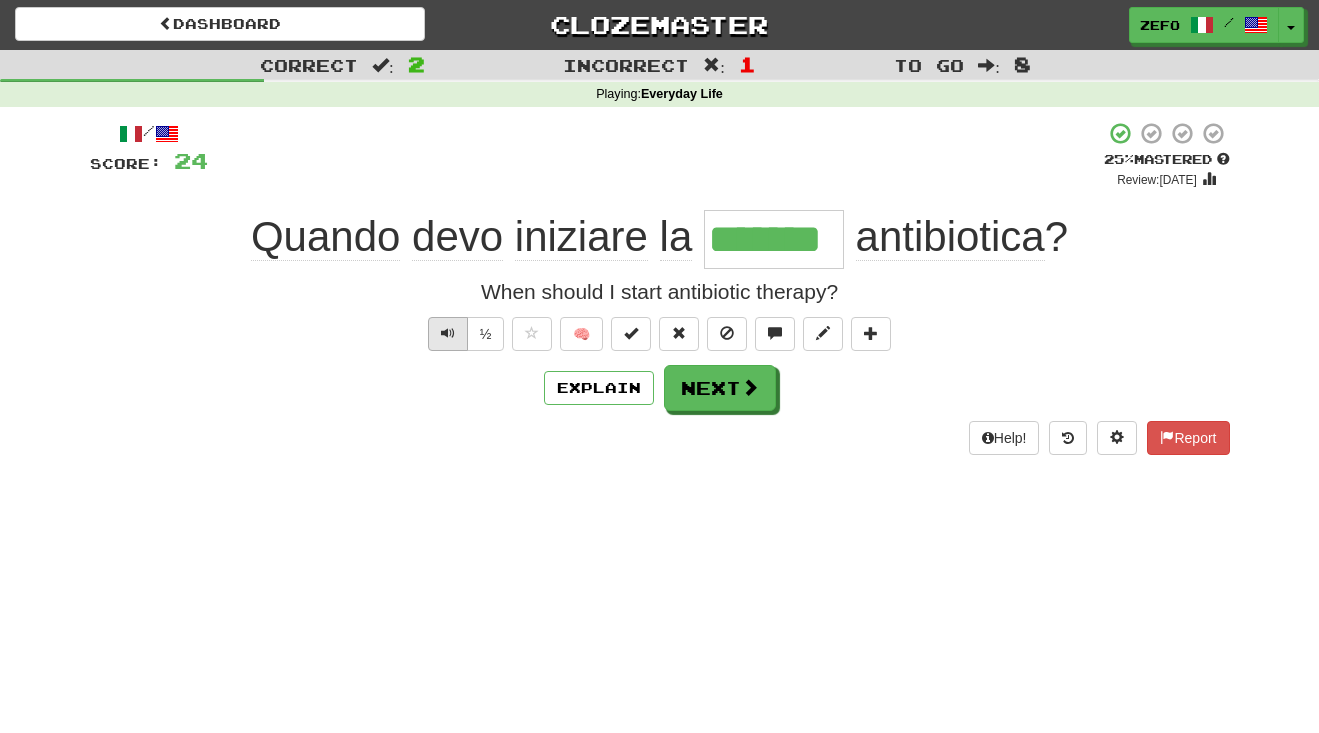 click at bounding box center (448, 333) 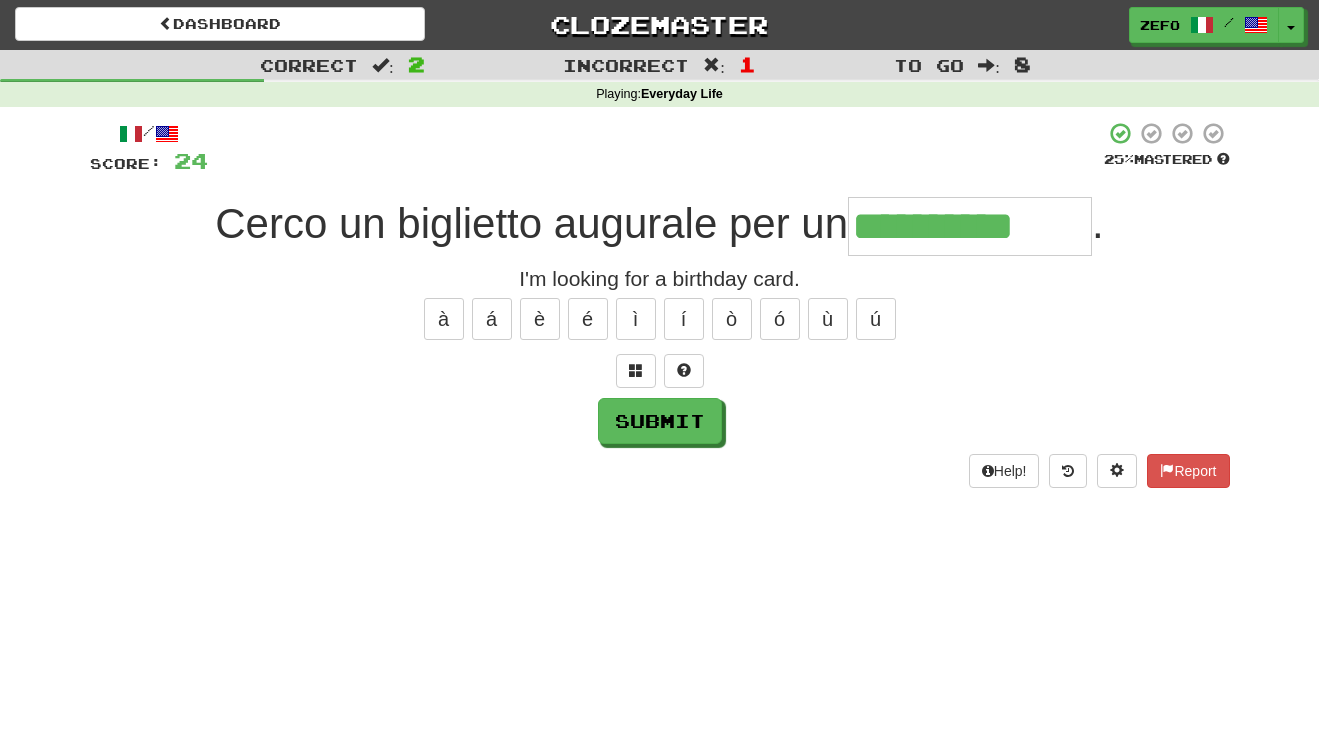 type on "**********" 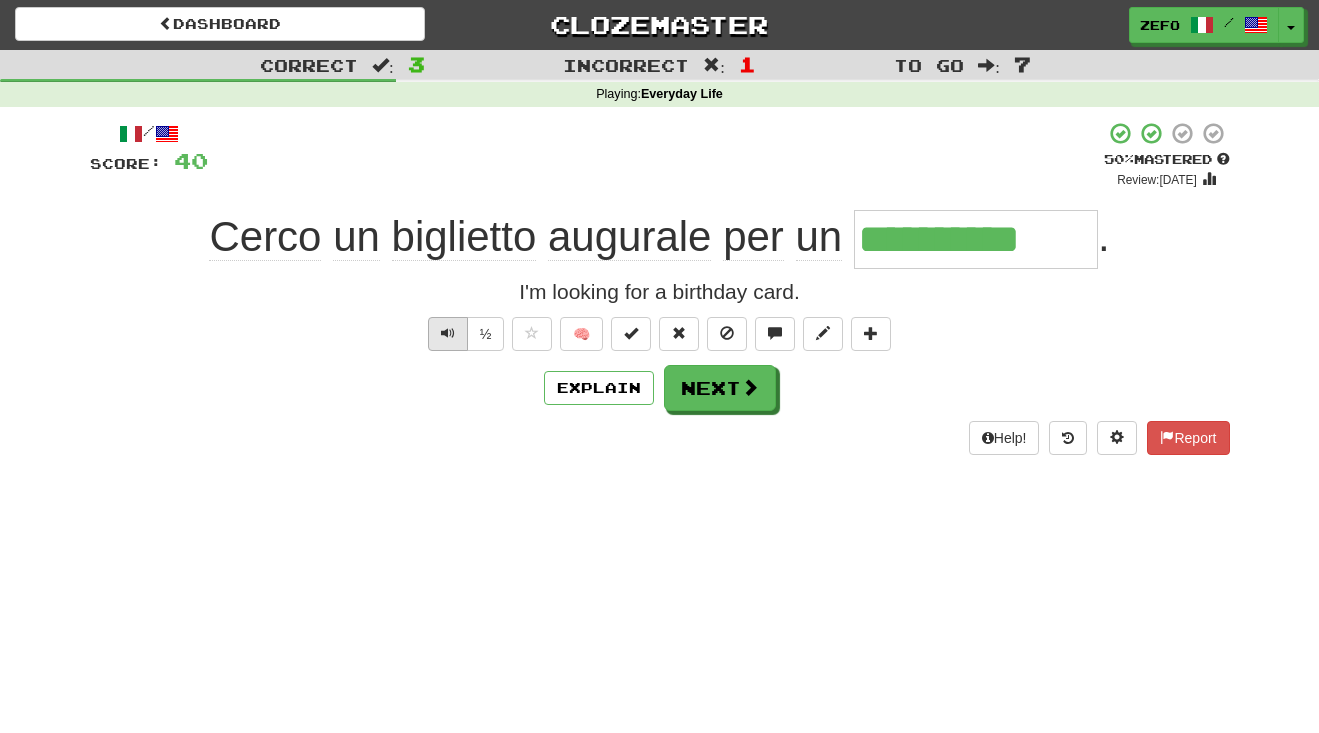 click at bounding box center (448, 333) 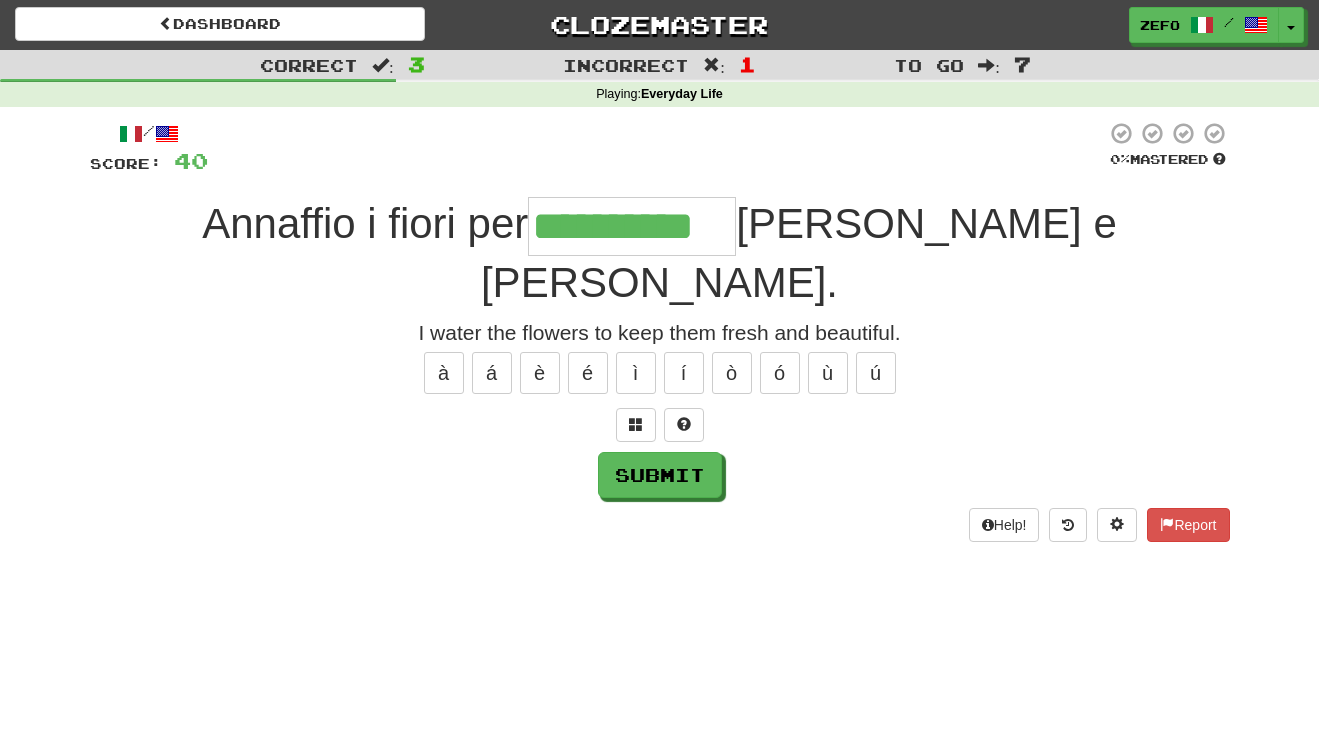 type on "**********" 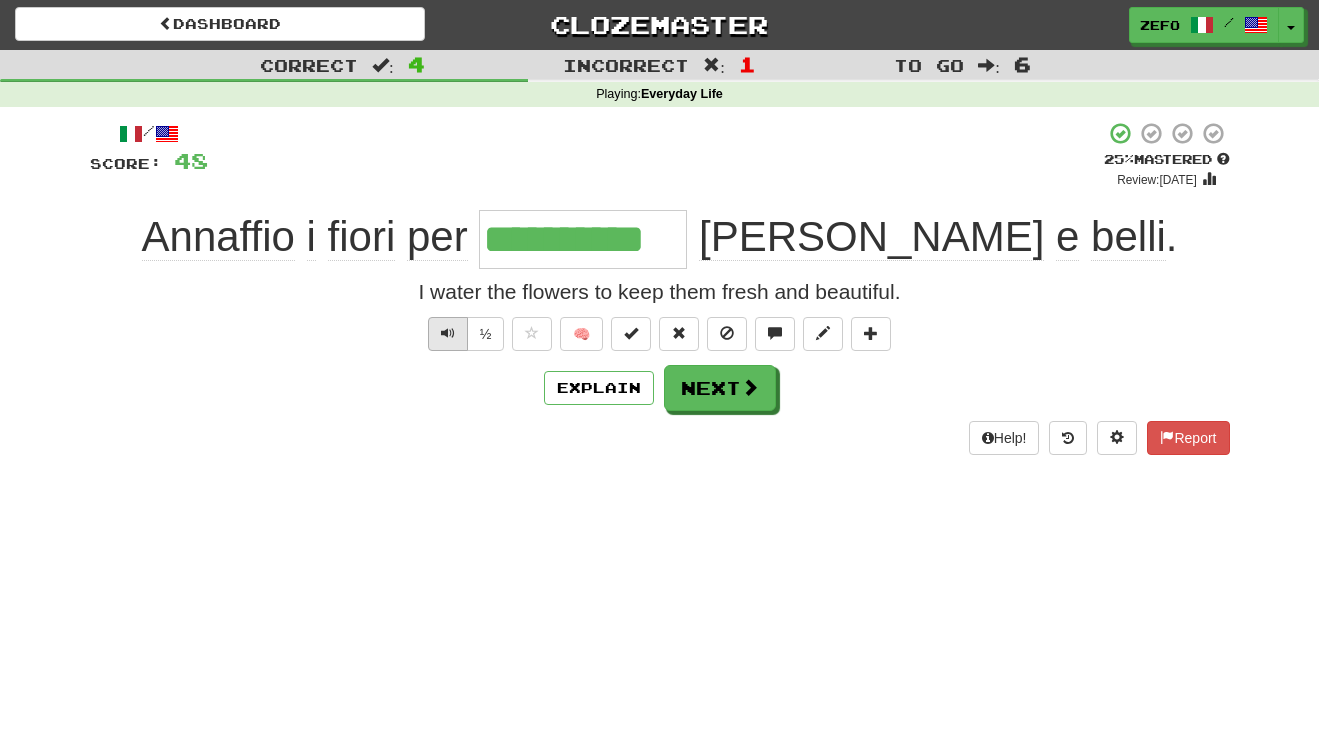 click at bounding box center (448, 334) 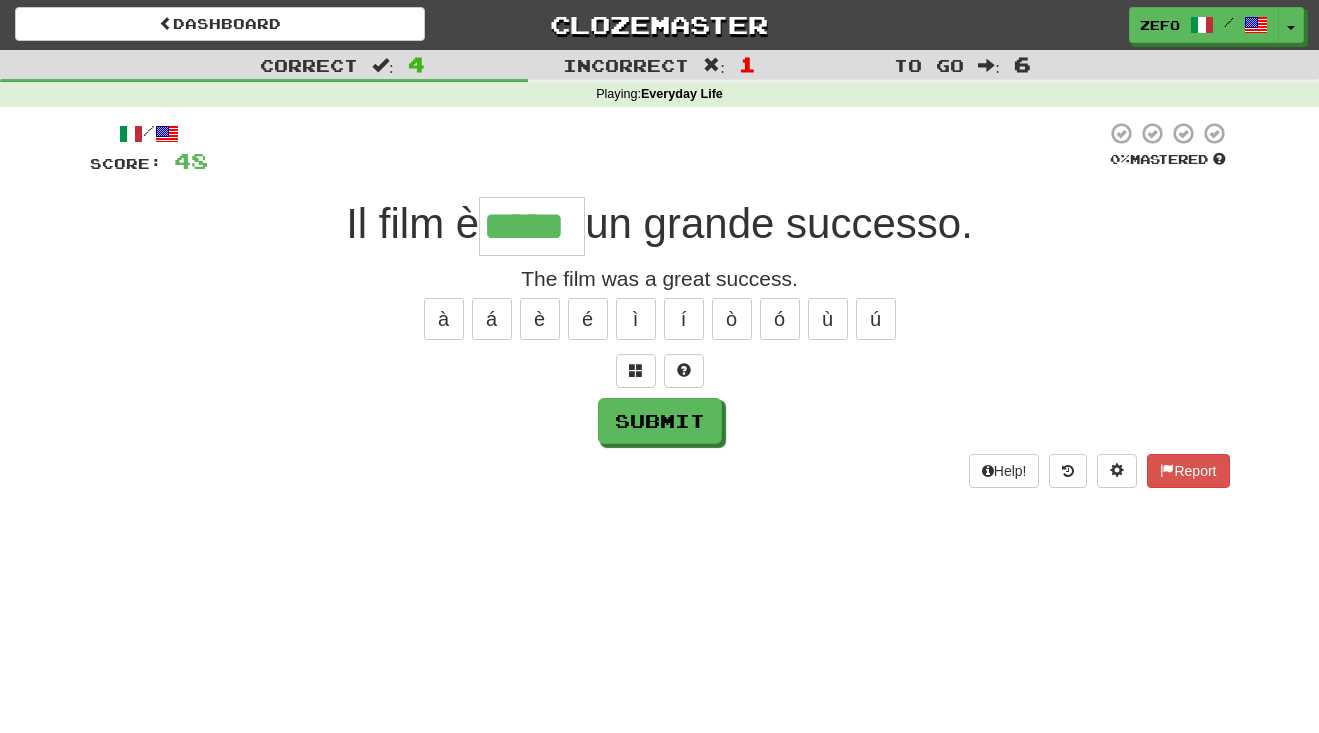 type on "*****" 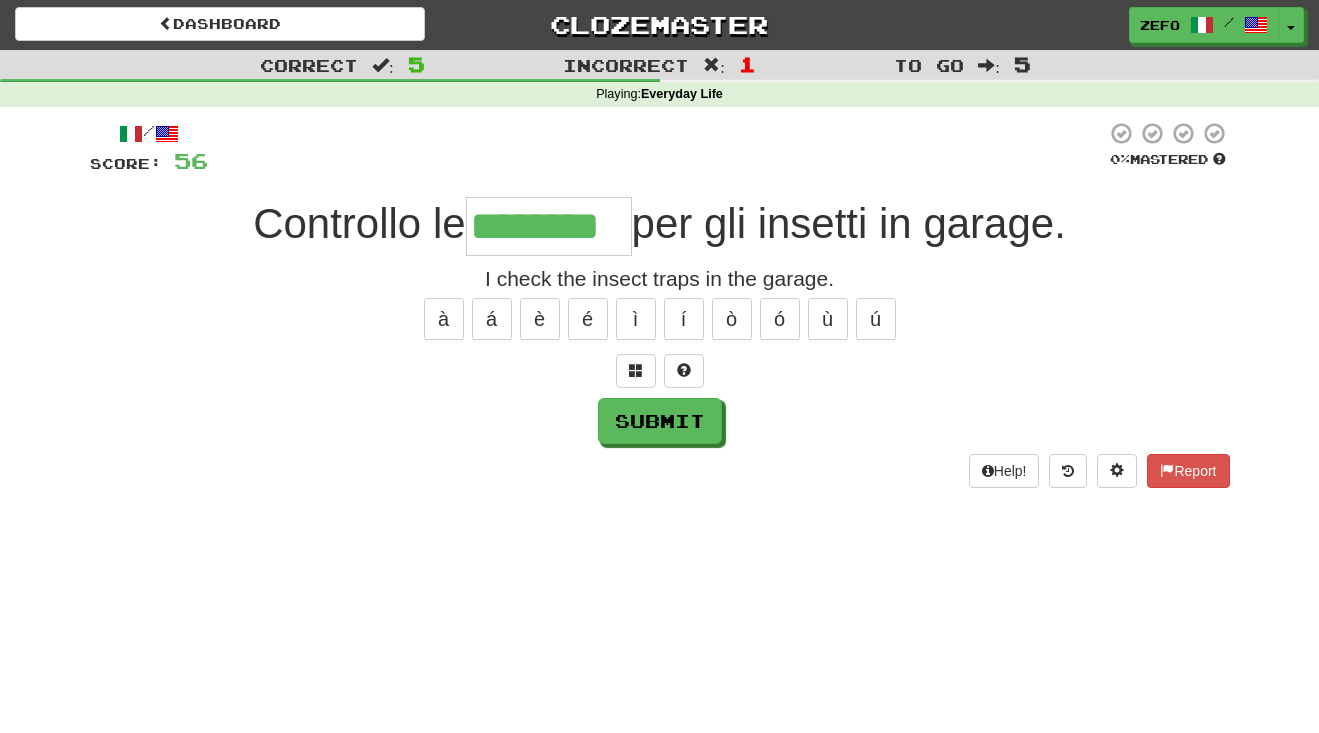 type on "********" 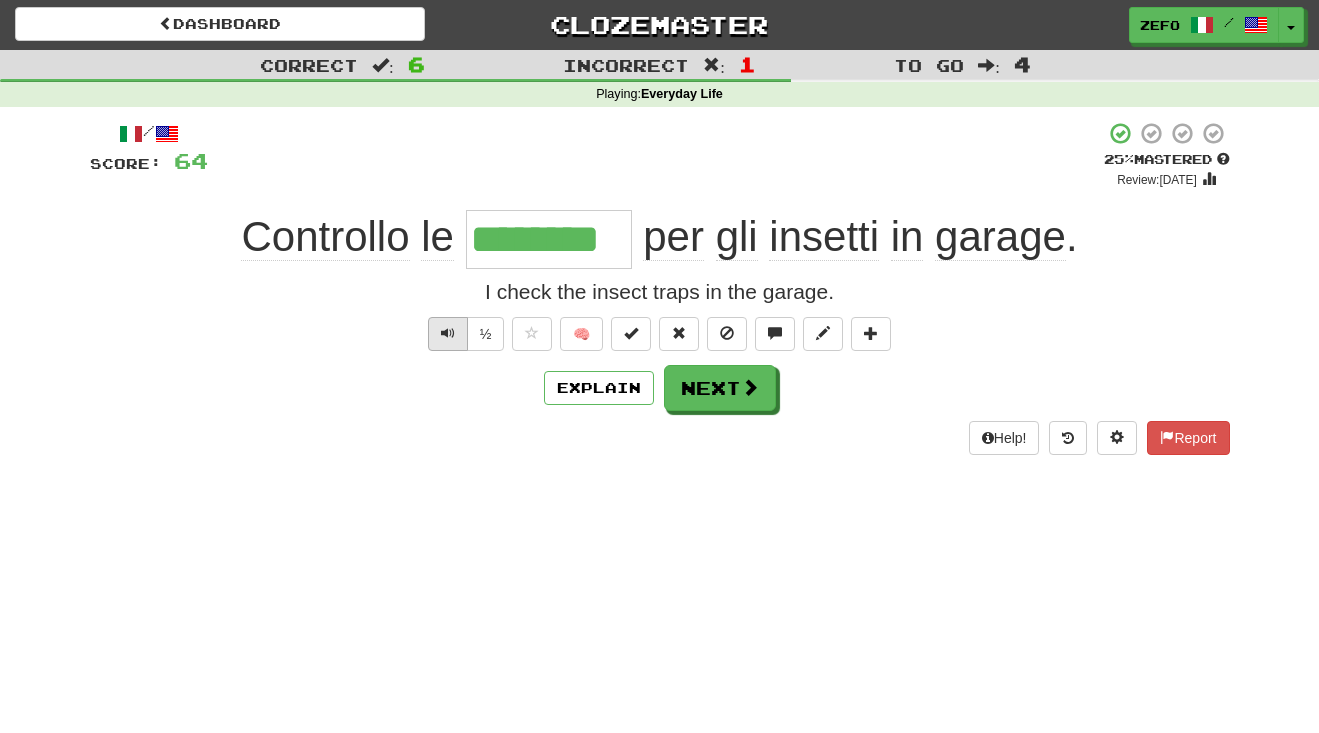 click at bounding box center (448, 334) 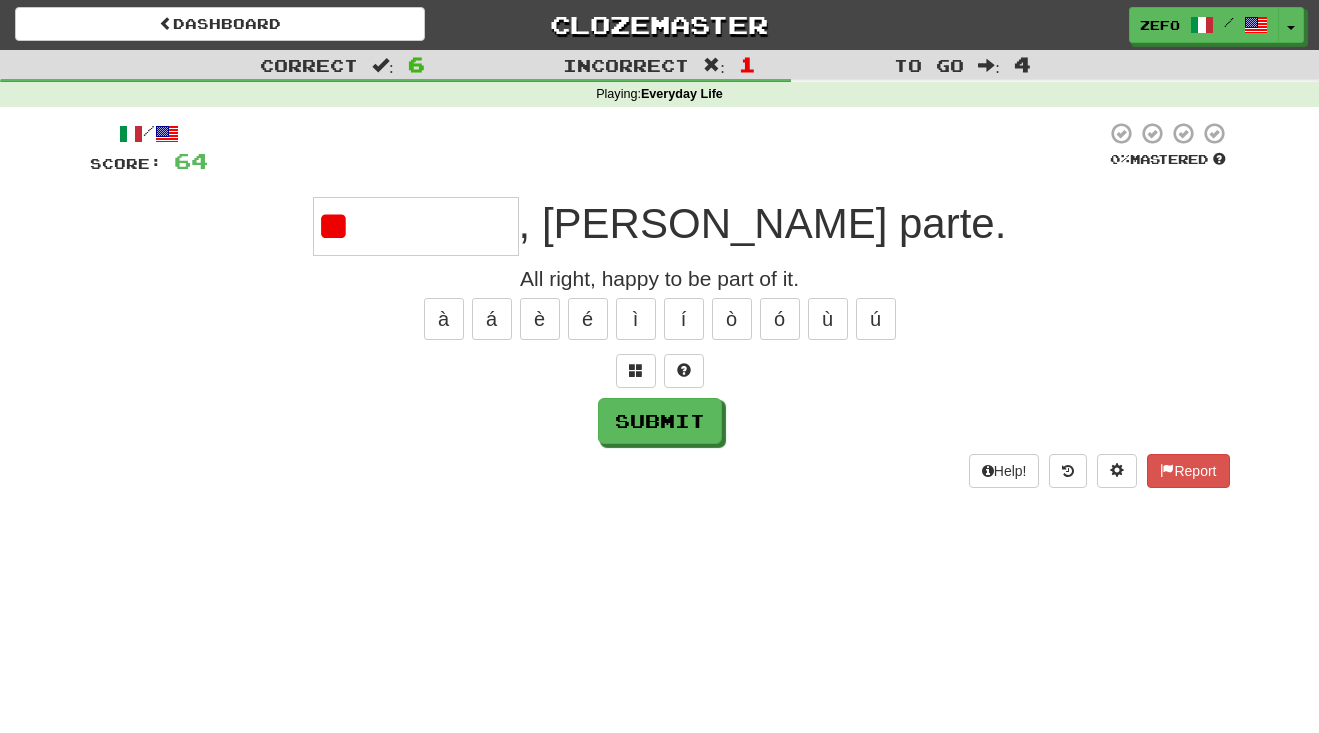type on "*" 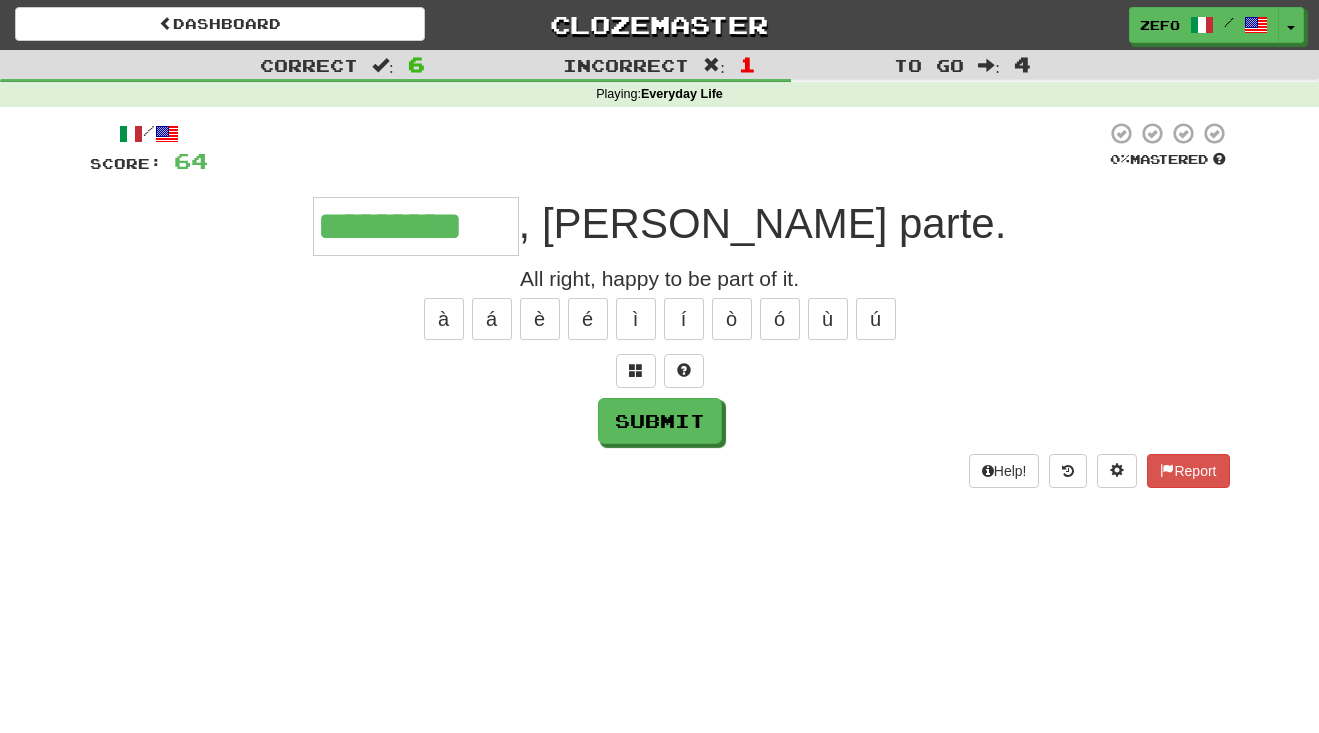 type on "*********" 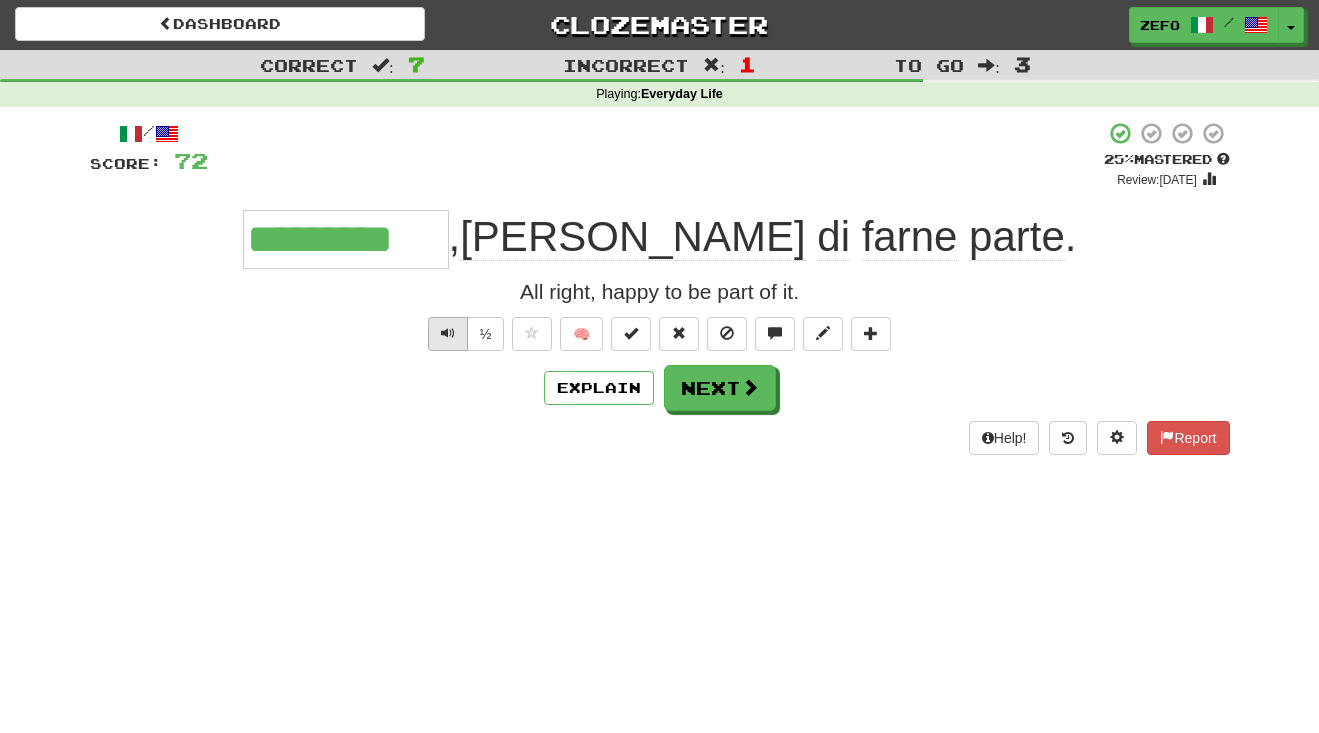 click at bounding box center (448, 333) 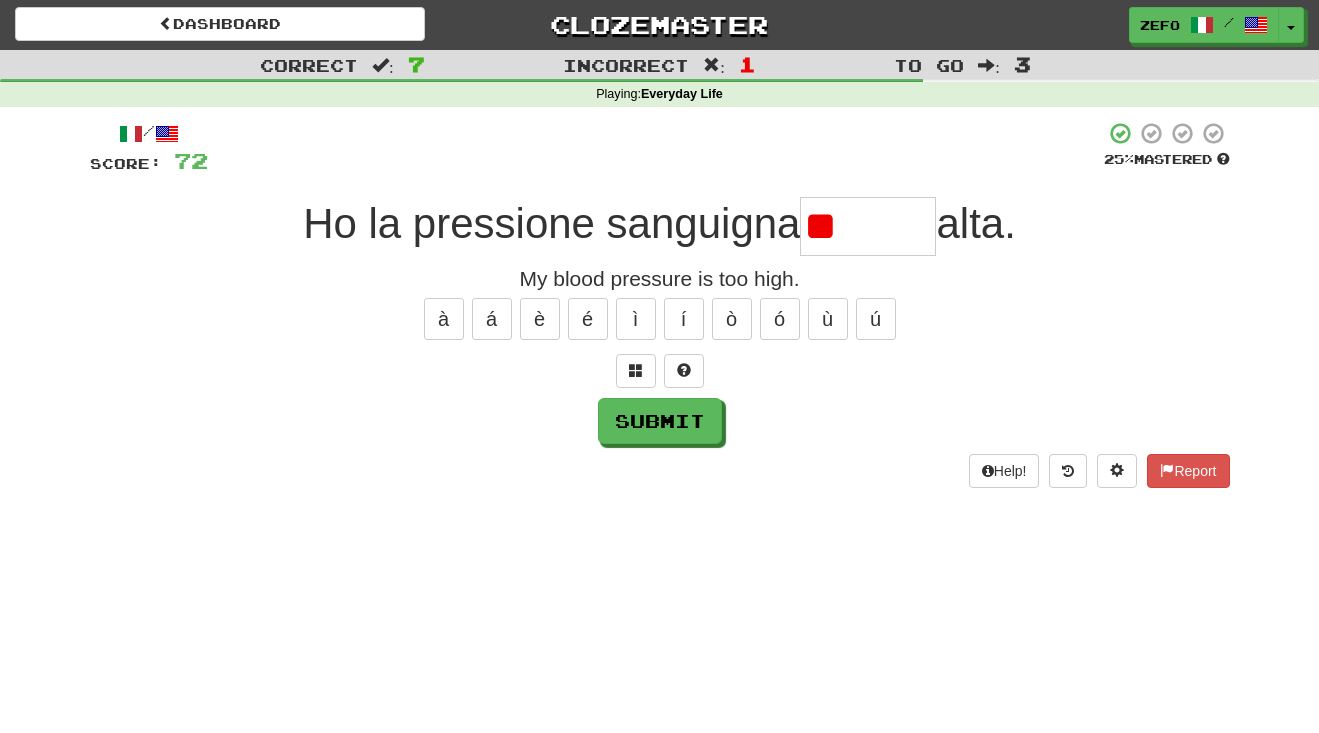 type on "*" 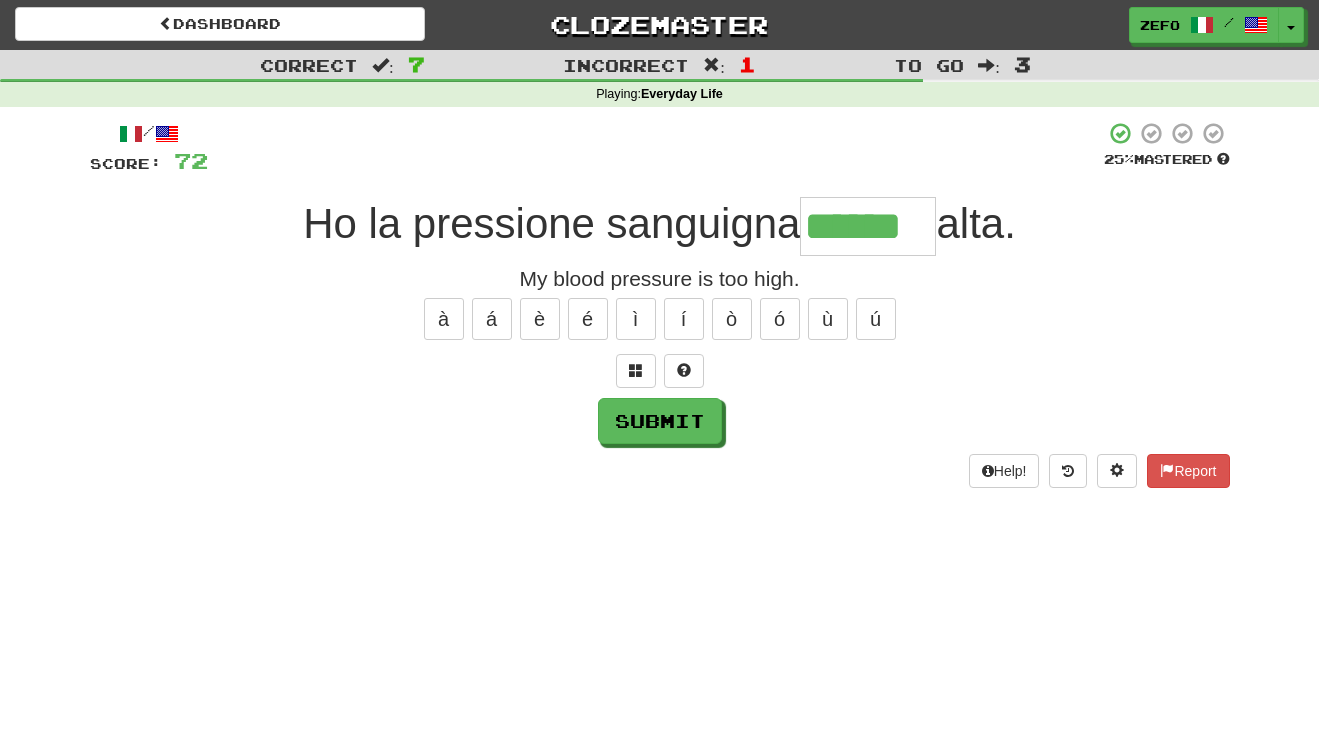 type on "******" 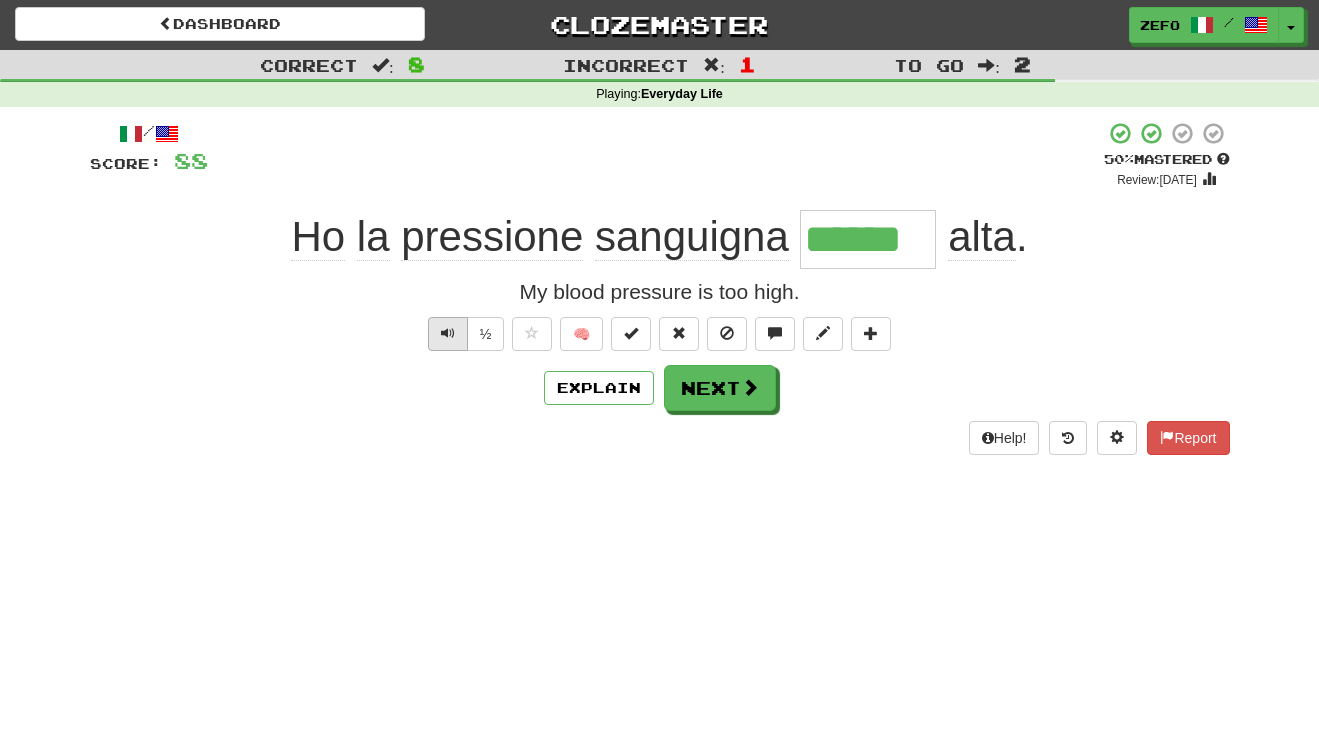 click at bounding box center [448, 334] 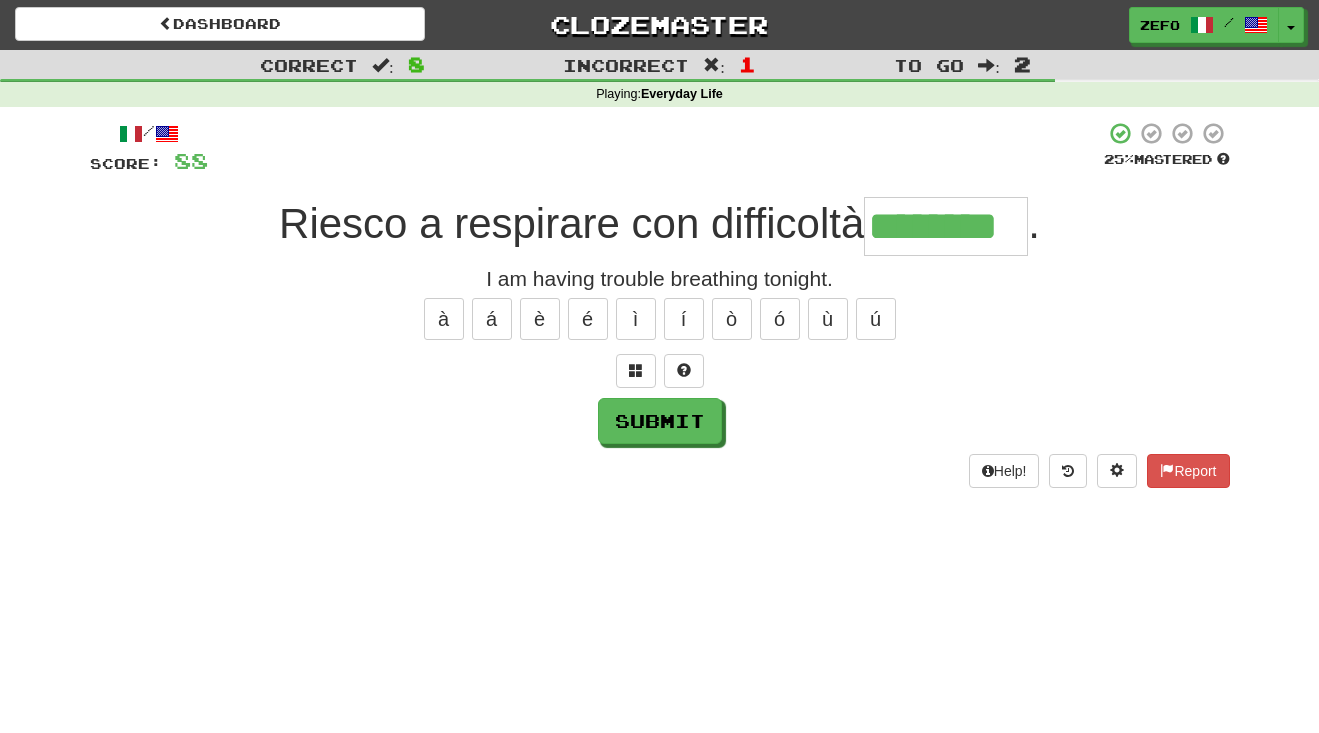 type on "********" 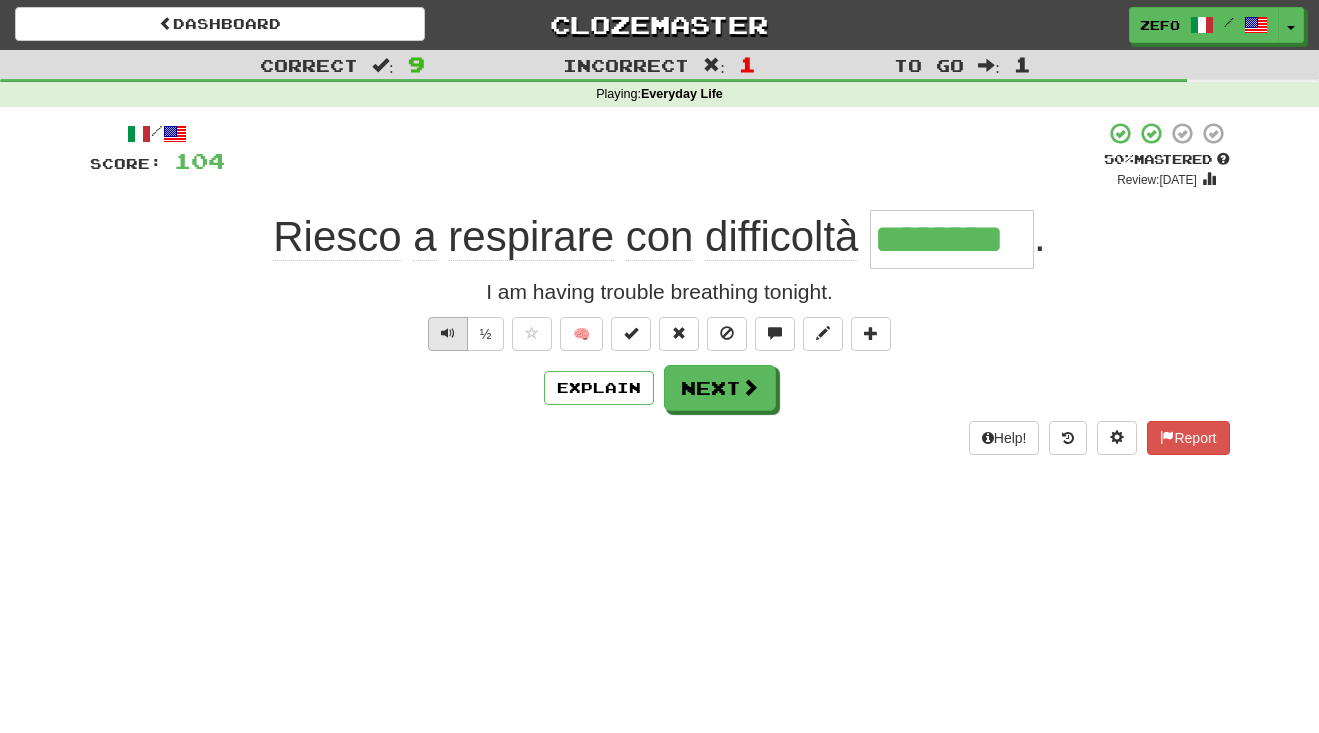 click at bounding box center (448, 333) 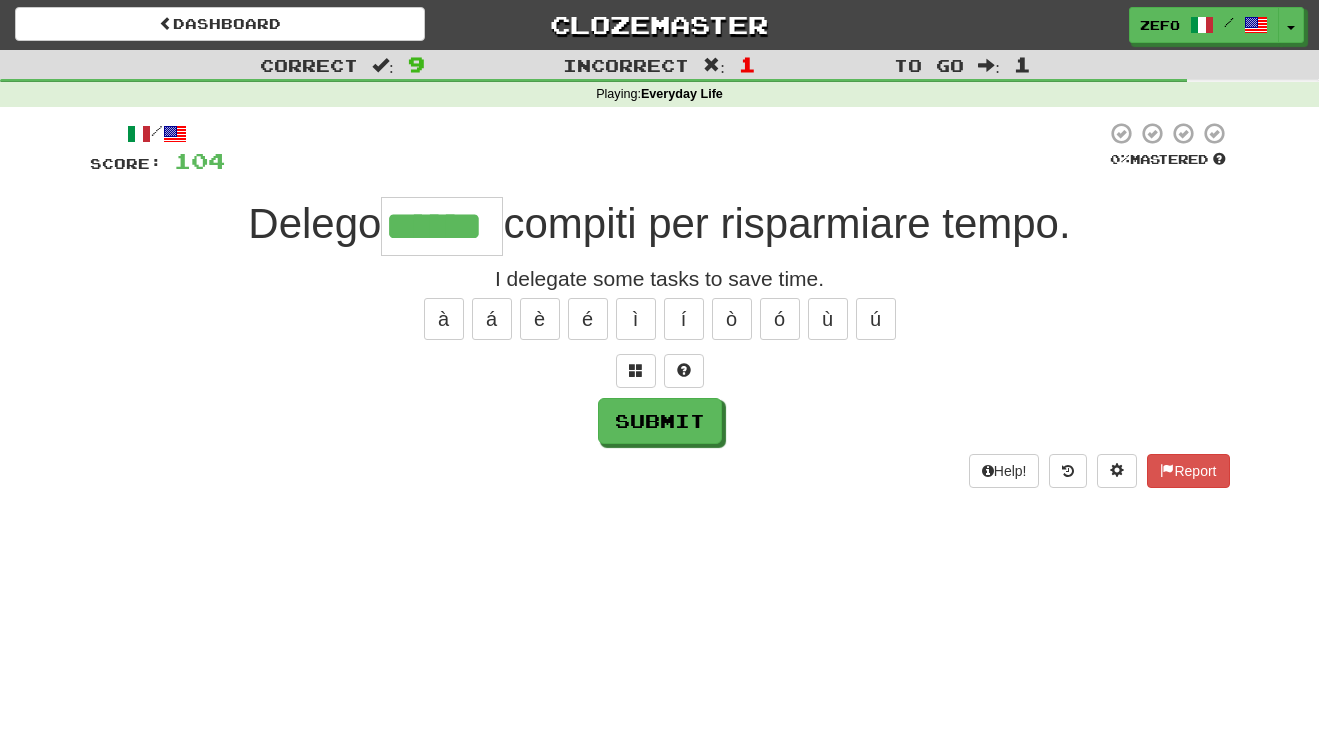 type on "******" 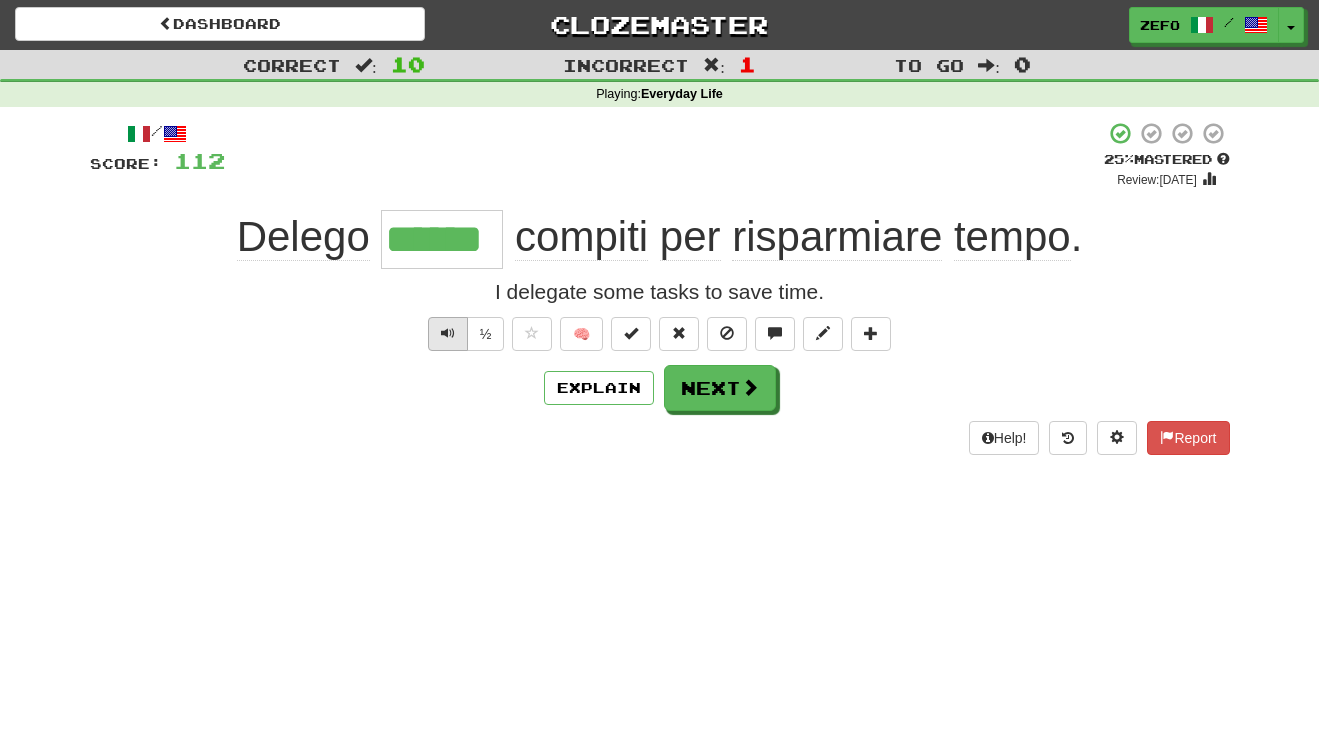 click at bounding box center (448, 333) 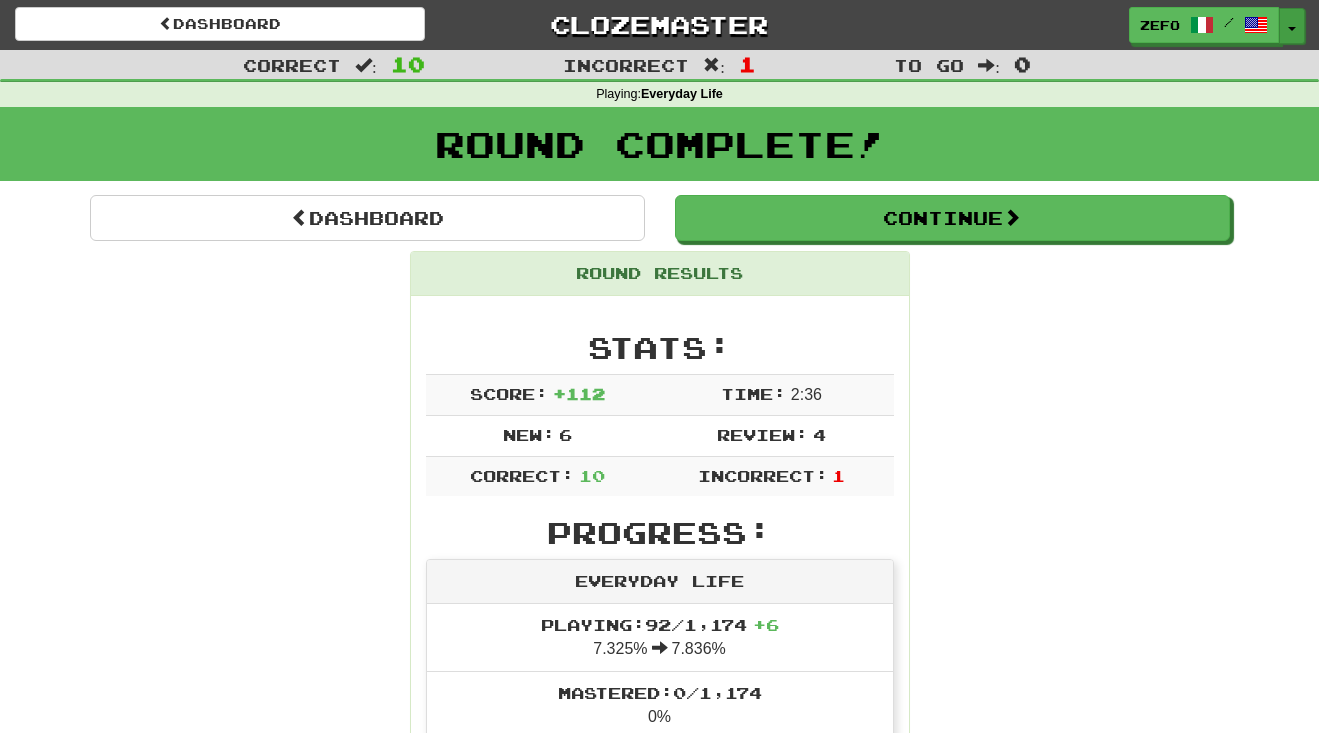 click on "Toggle Dropdown" at bounding box center (1292, 26) 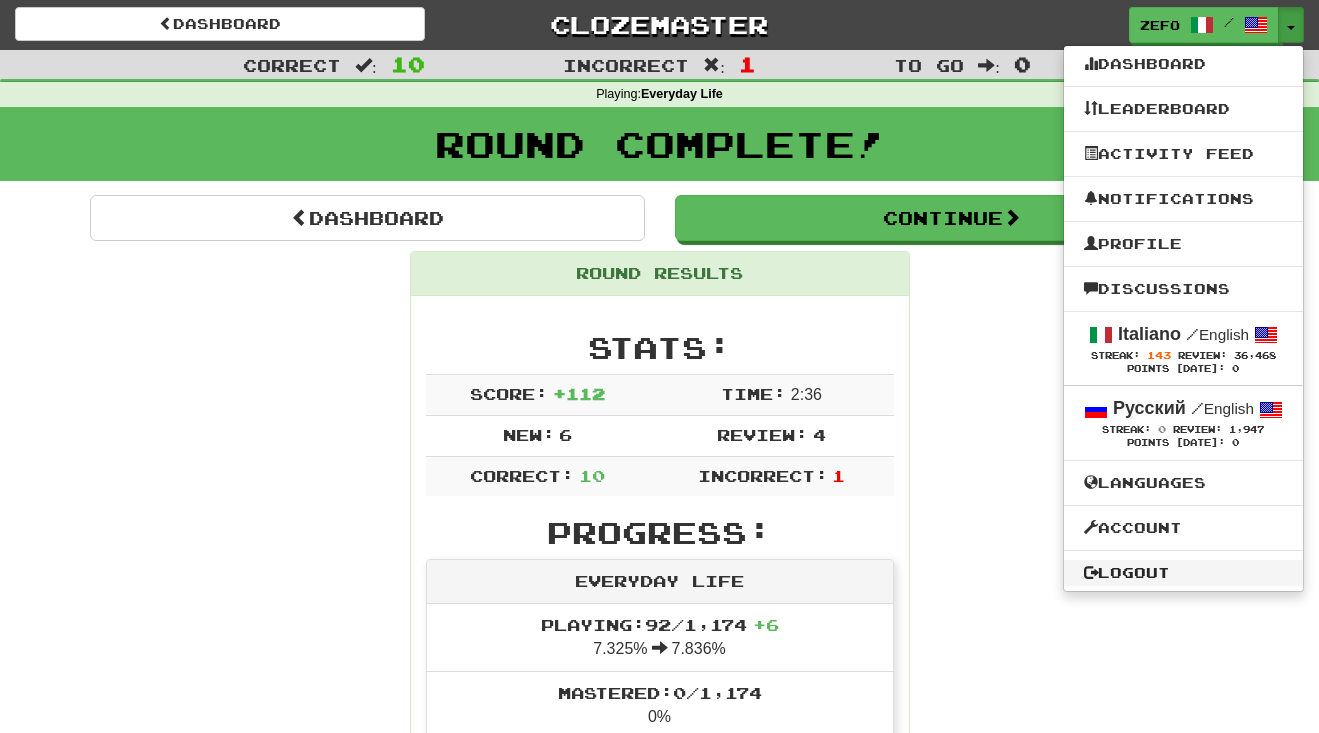 click on "Logout" at bounding box center [1183, 573] 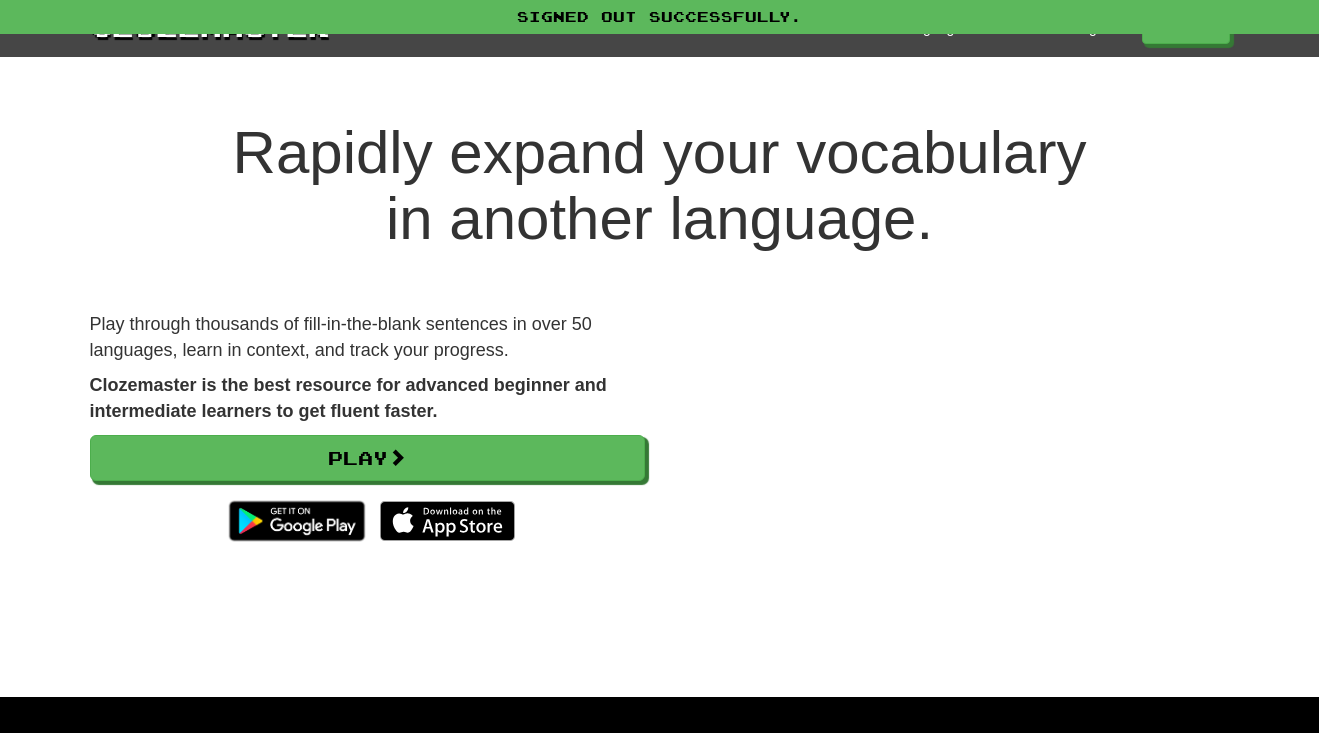 scroll, scrollTop: 0, scrollLeft: 0, axis: both 